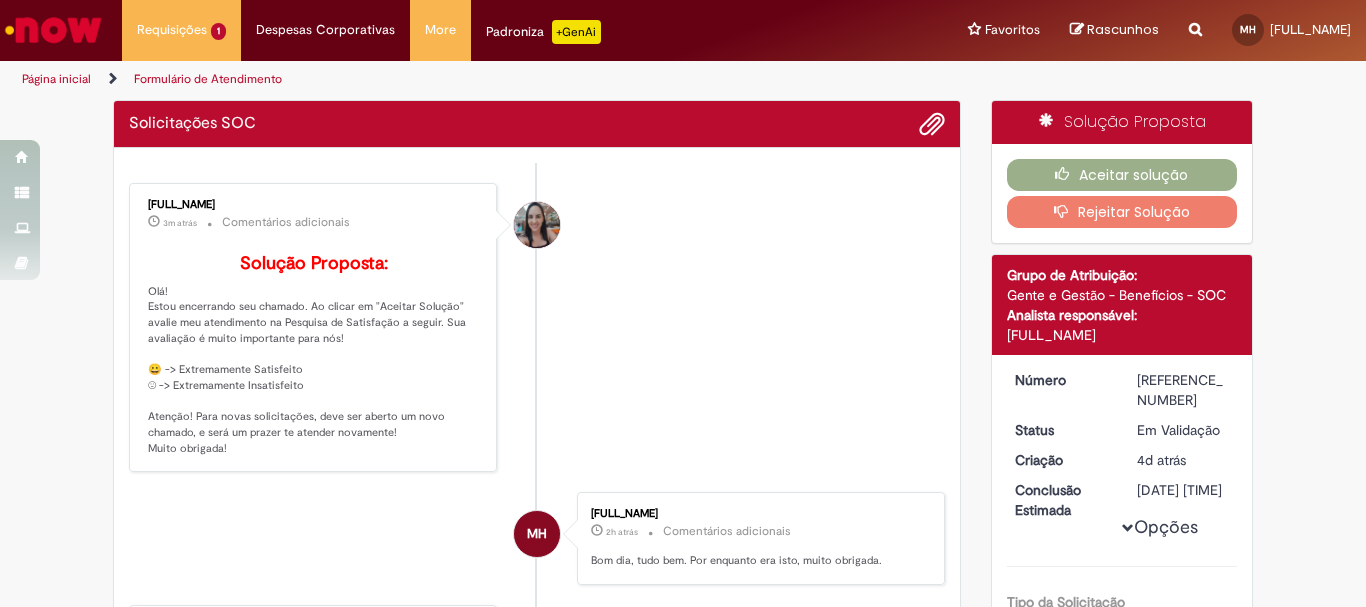 scroll, scrollTop: 0, scrollLeft: 0, axis: both 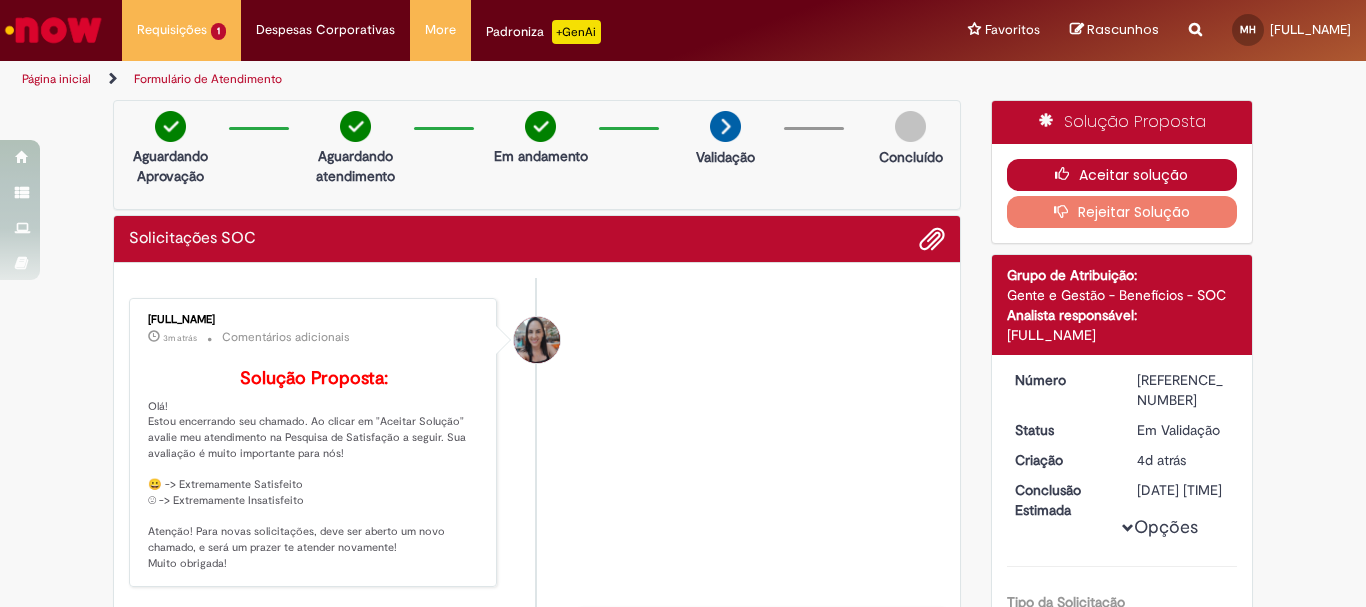 click on "Aceitar solução" at bounding box center (1122, 175) 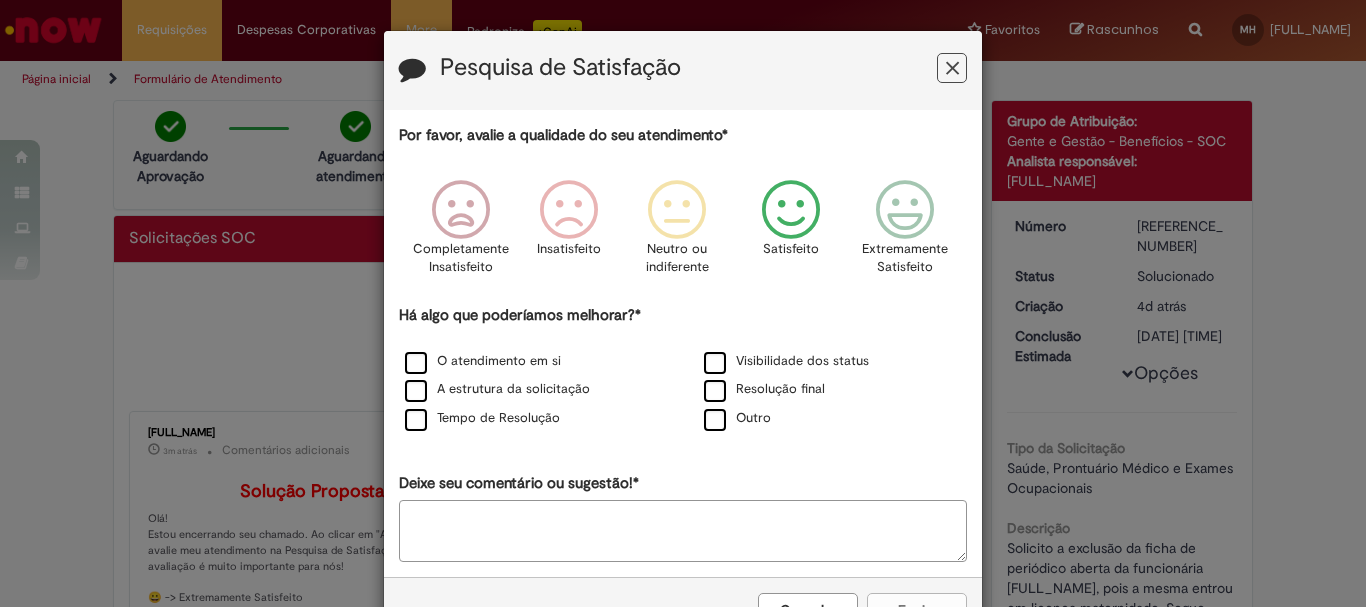click at bounding box center (791, 210) 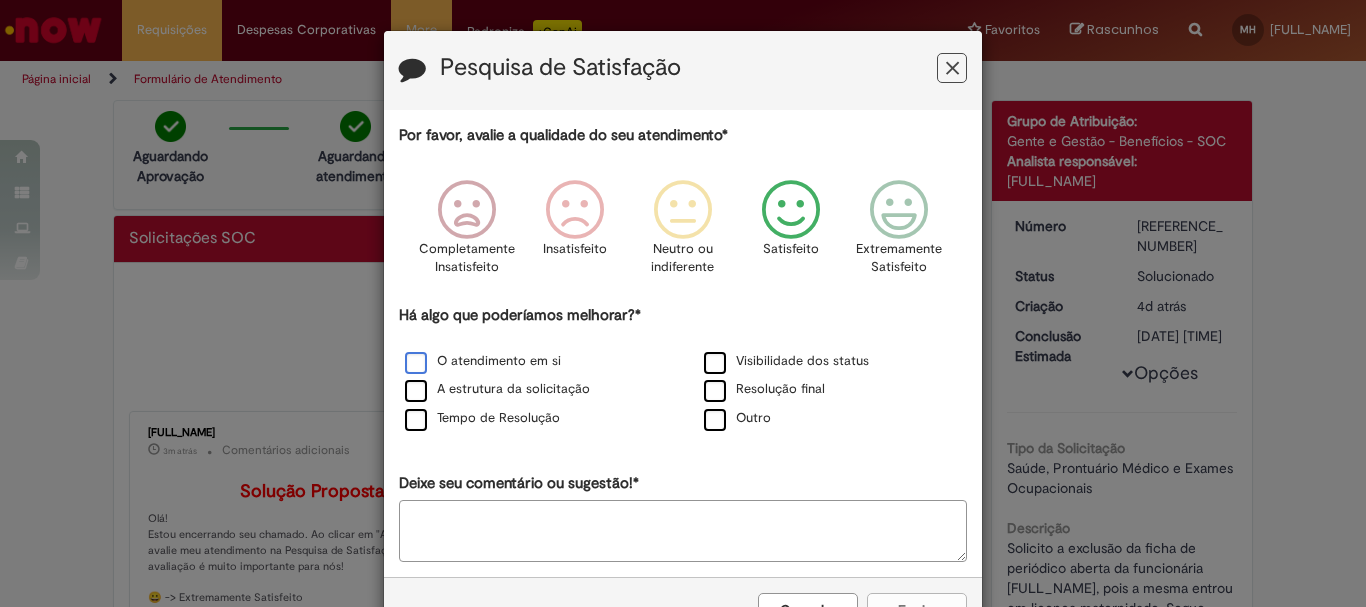 click on "O atendimento em si" at bounding box center (483, 361) 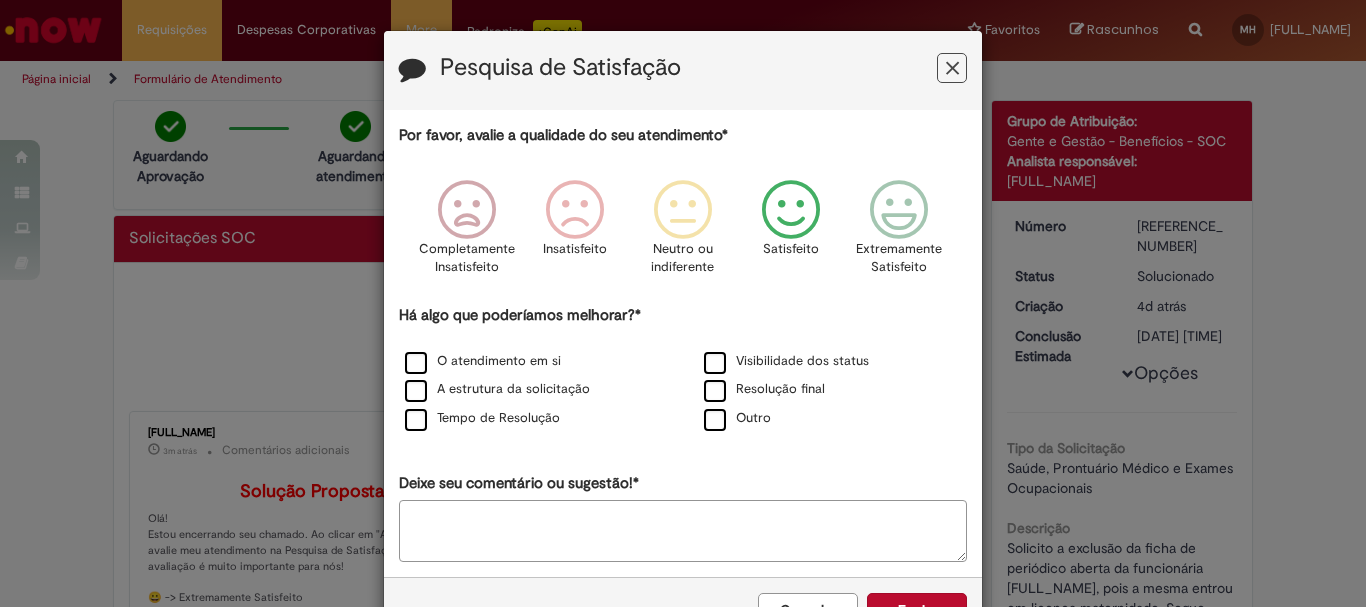 click on "Tempo de Resolução" at bounding box center (533, 419) 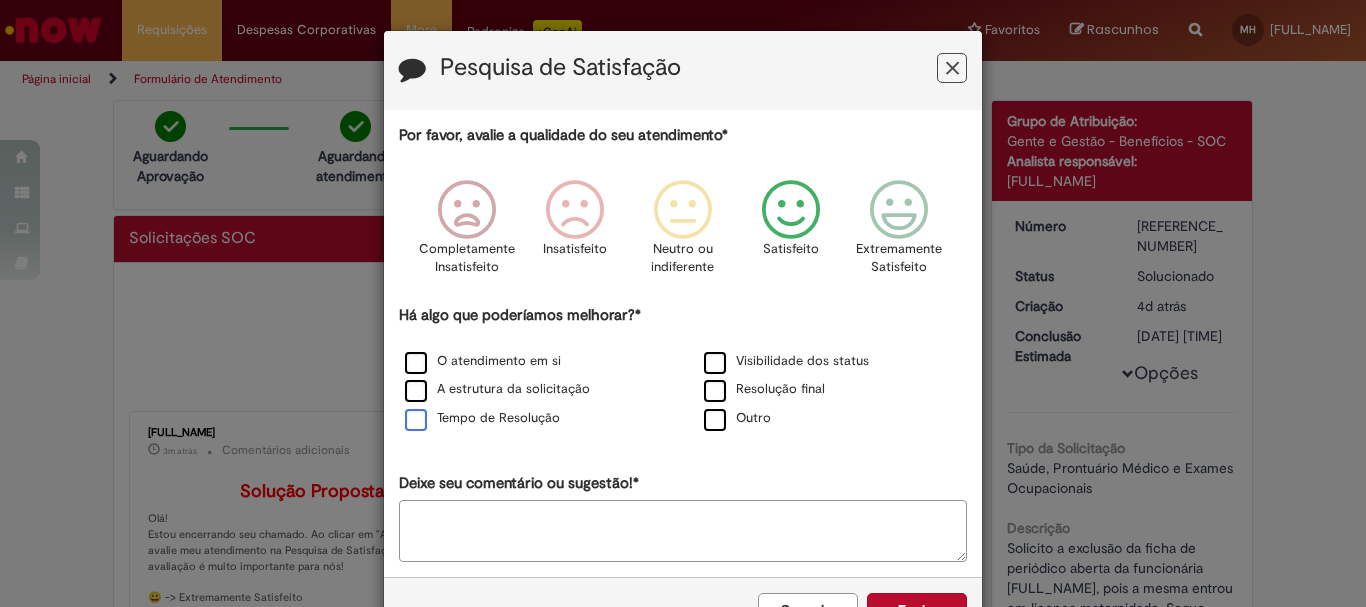 click on "Tempo de Resolução" at bounding box center (482, 418) 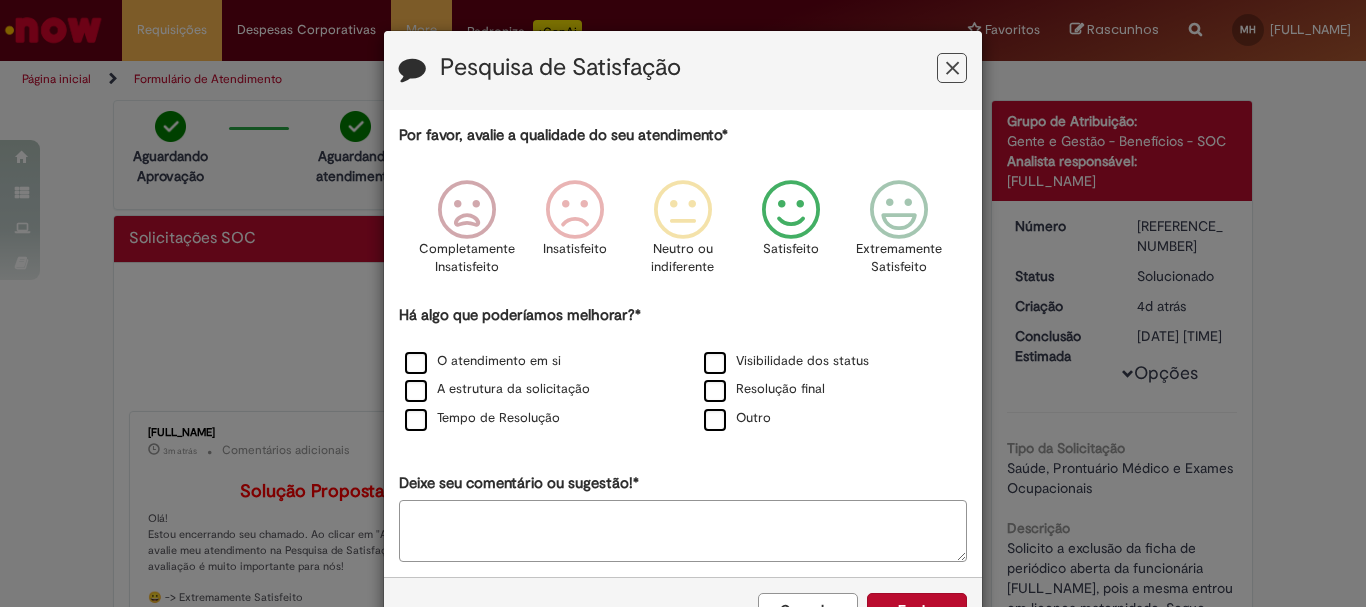 scroll, scrollTop: 66, scrollLeft: 0, axis: vertical 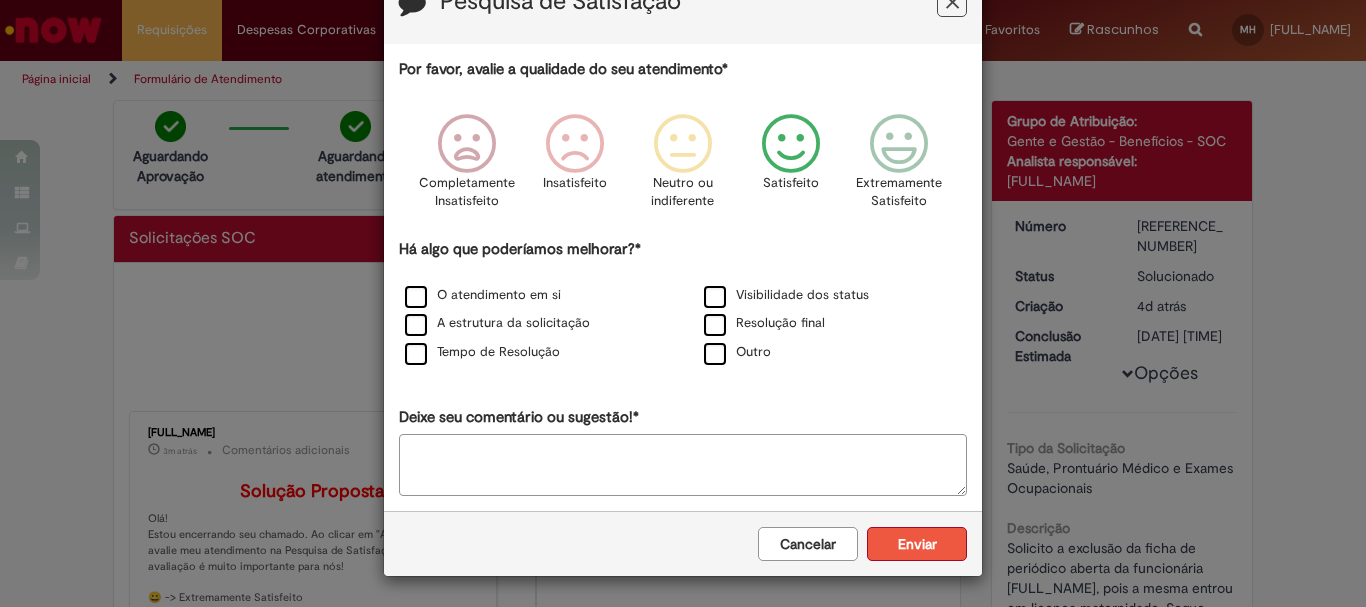 click on "Enviar" at bounding box center [917, 544] 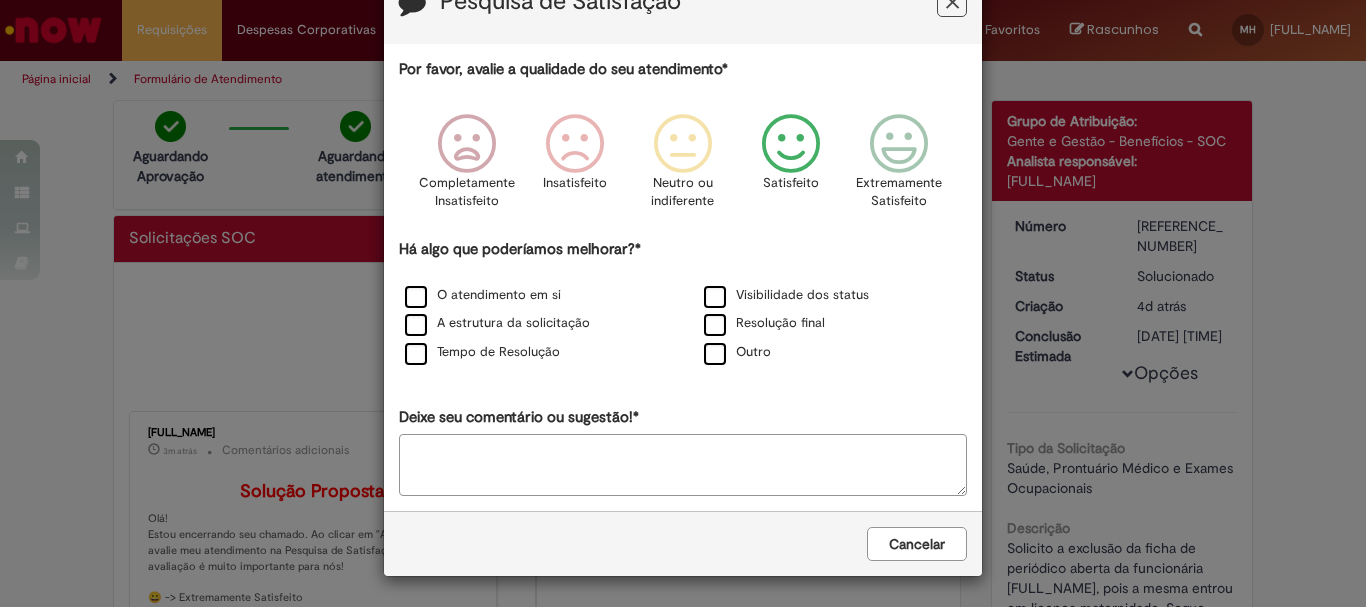 scroll, scrollTop: 0, scrollLeft: 0, axis: both 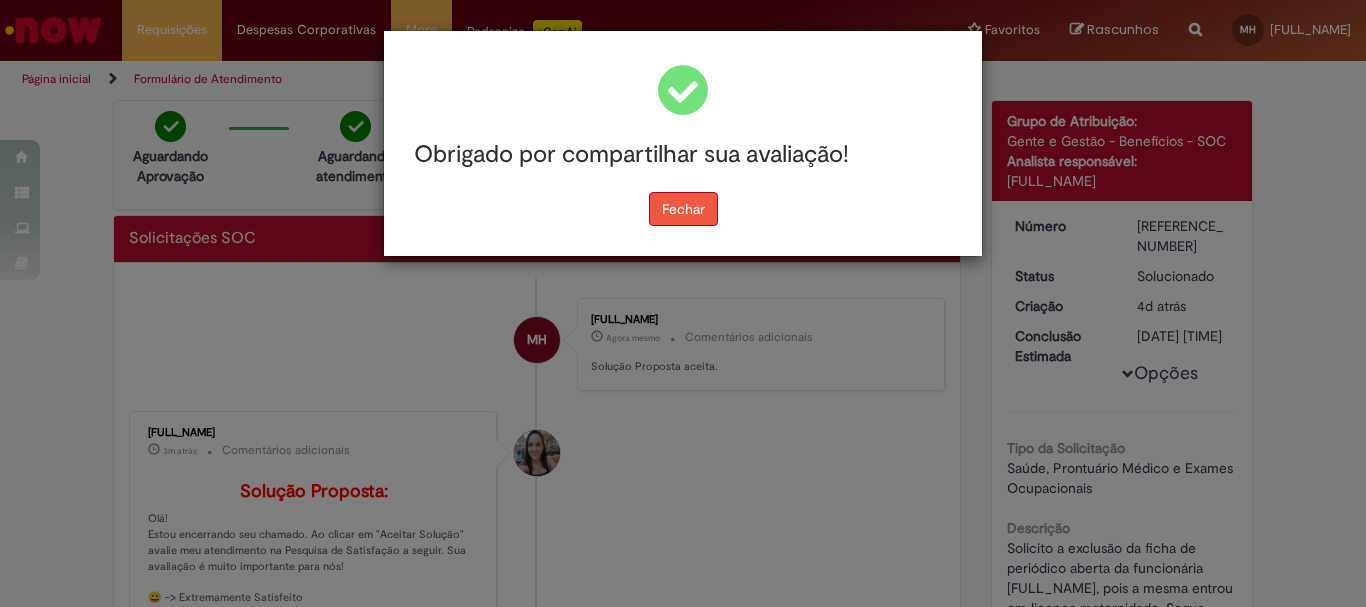 click on "Fechar" at bounding box center [683, 209] 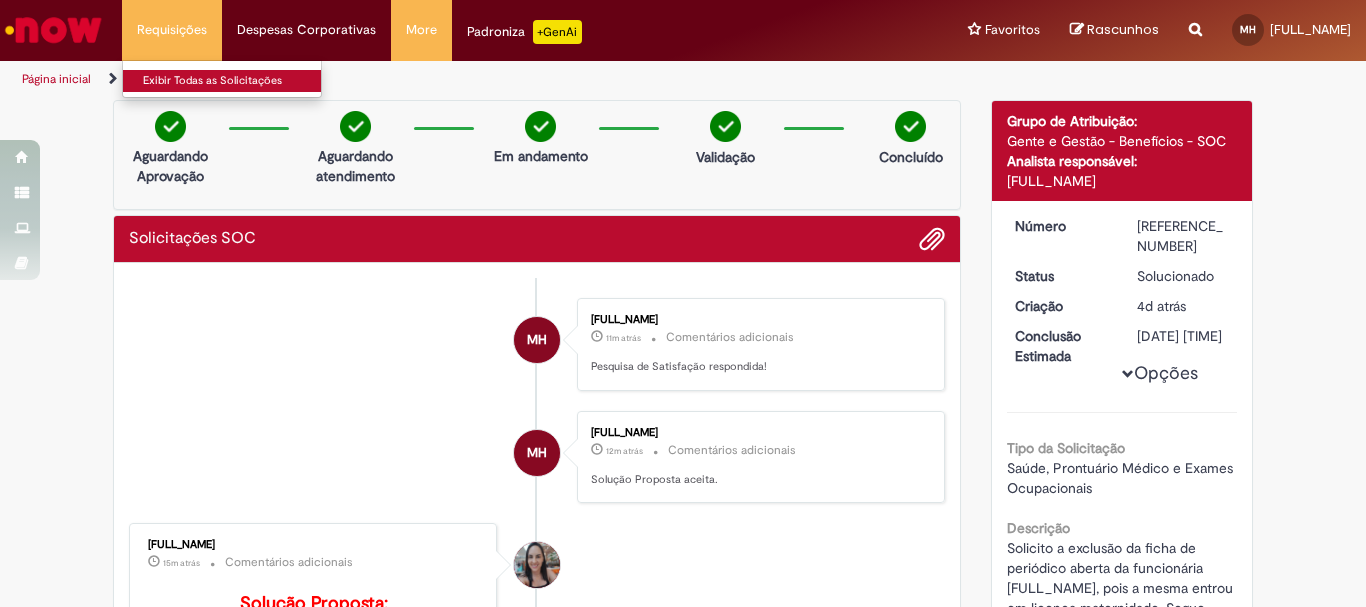 click on "Exibir Todas as Solicitações" at bounding box center [233, 81] 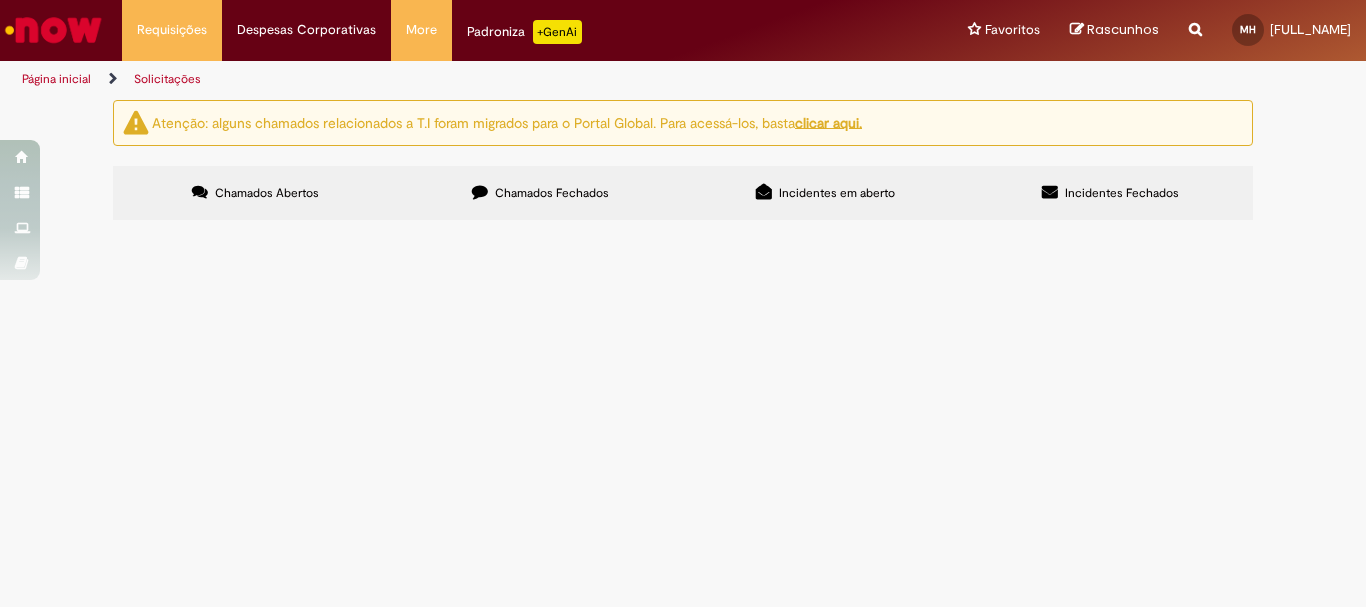 click on "Página inicial" at bounding box center (56, 79) 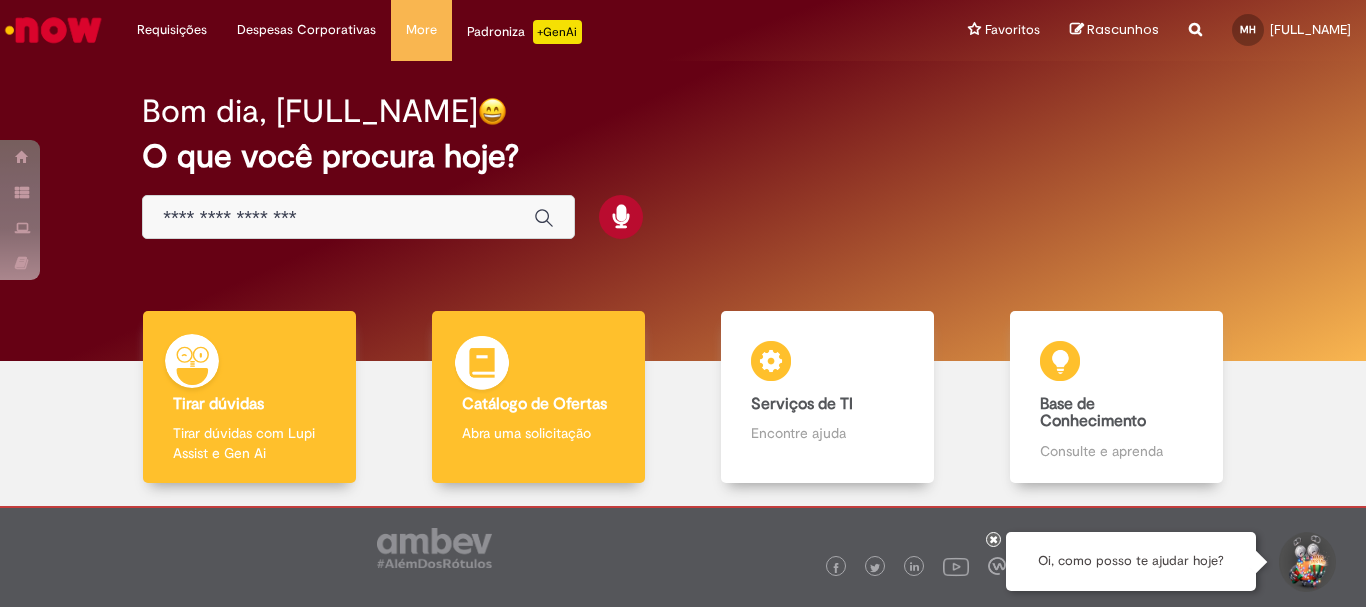 click on "Catálogo de Ofertas" at bounding box center (534, 404) 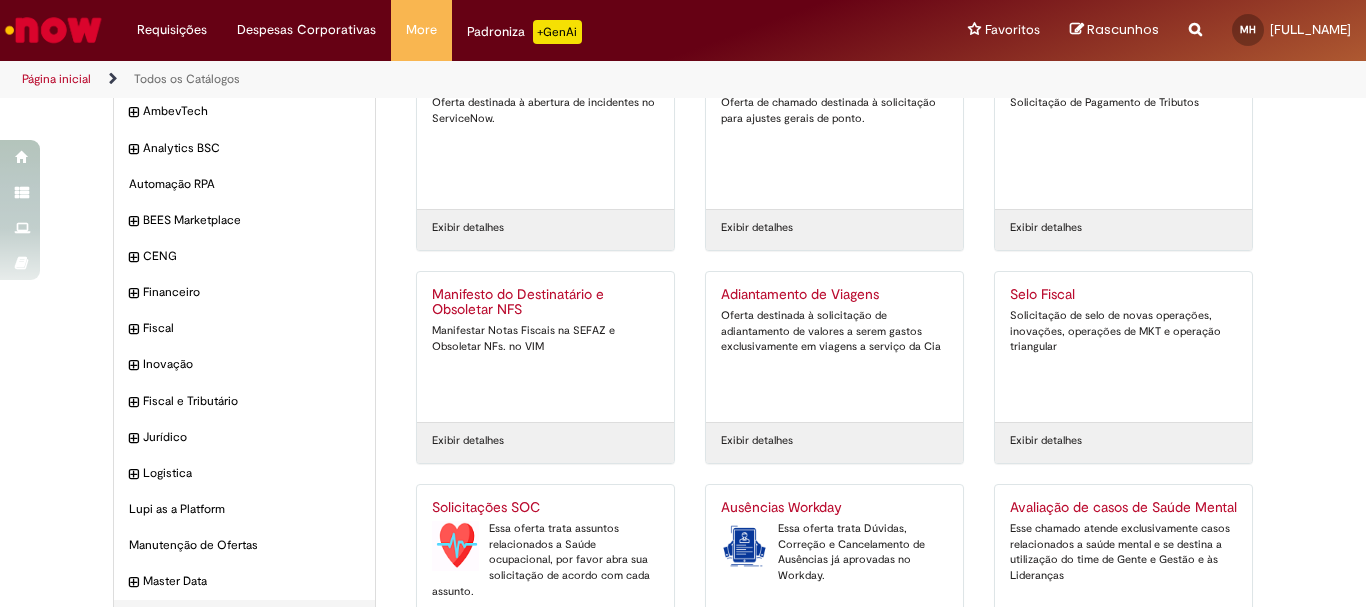 scroll, scrollTop: 191, scrollLeft: 0, axis: vertical 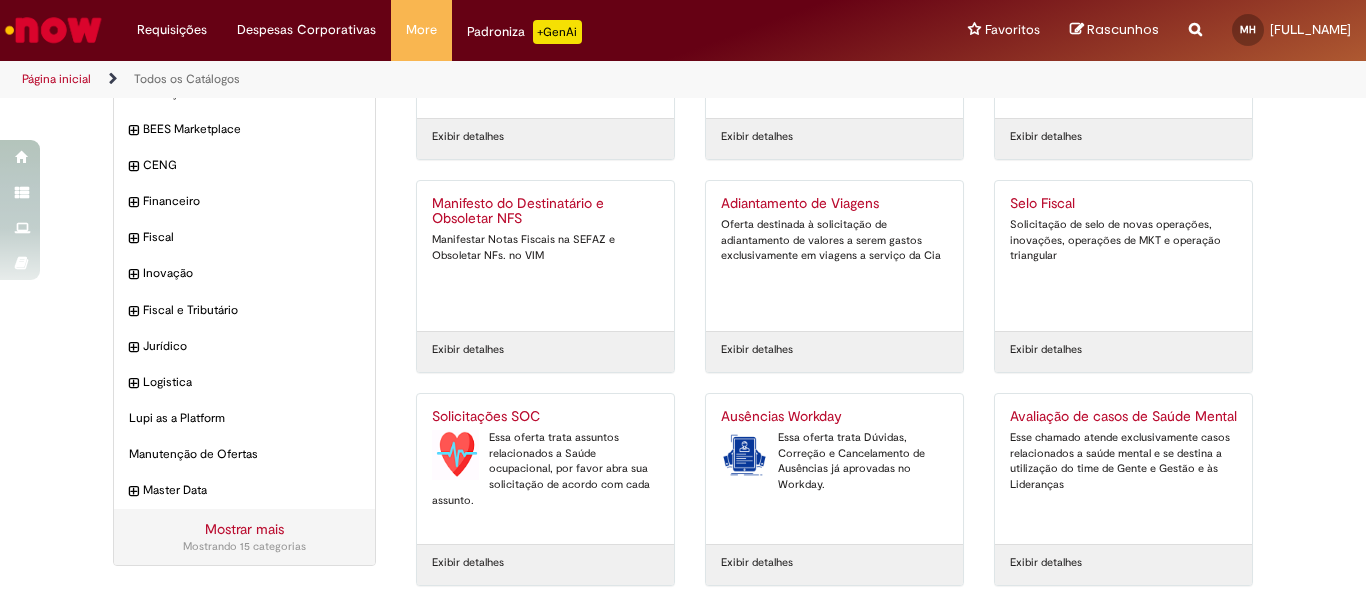 click on "Essa oferta trata assuntos relacionados a Saúde ocupacional, por favor abra sua solicitação de acordo com cada assunto." at bounding box center (545, 469) 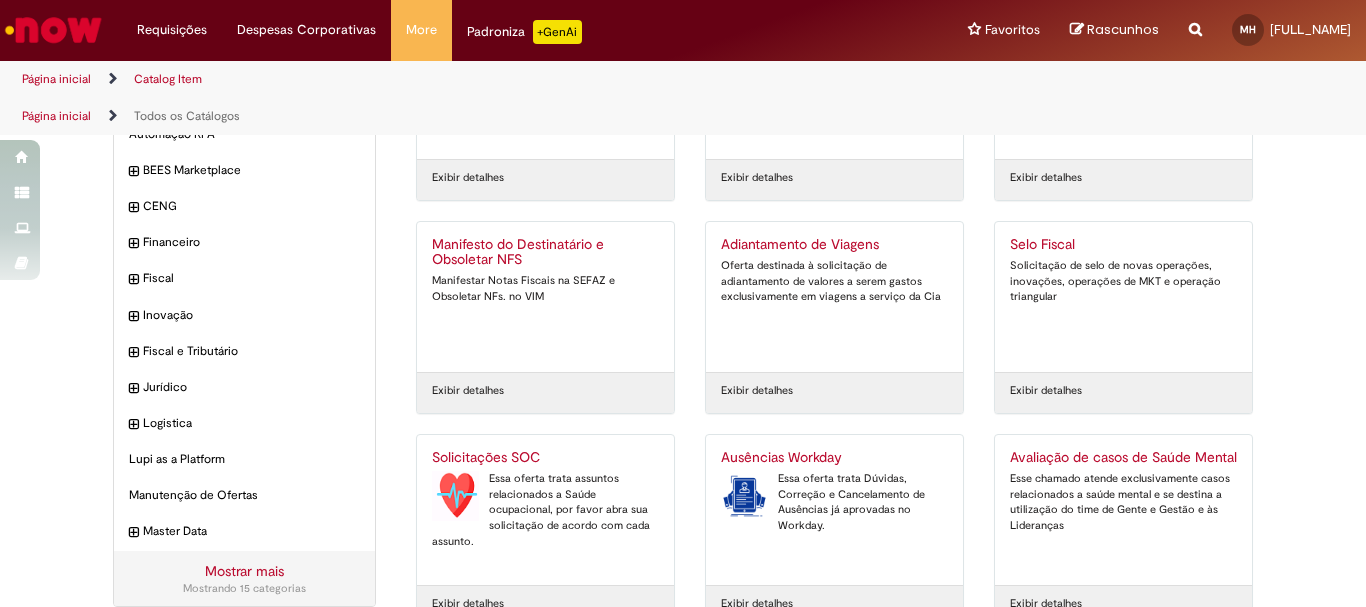 scroll, scrollTop: 0, scrollLeft: 0, axis: both 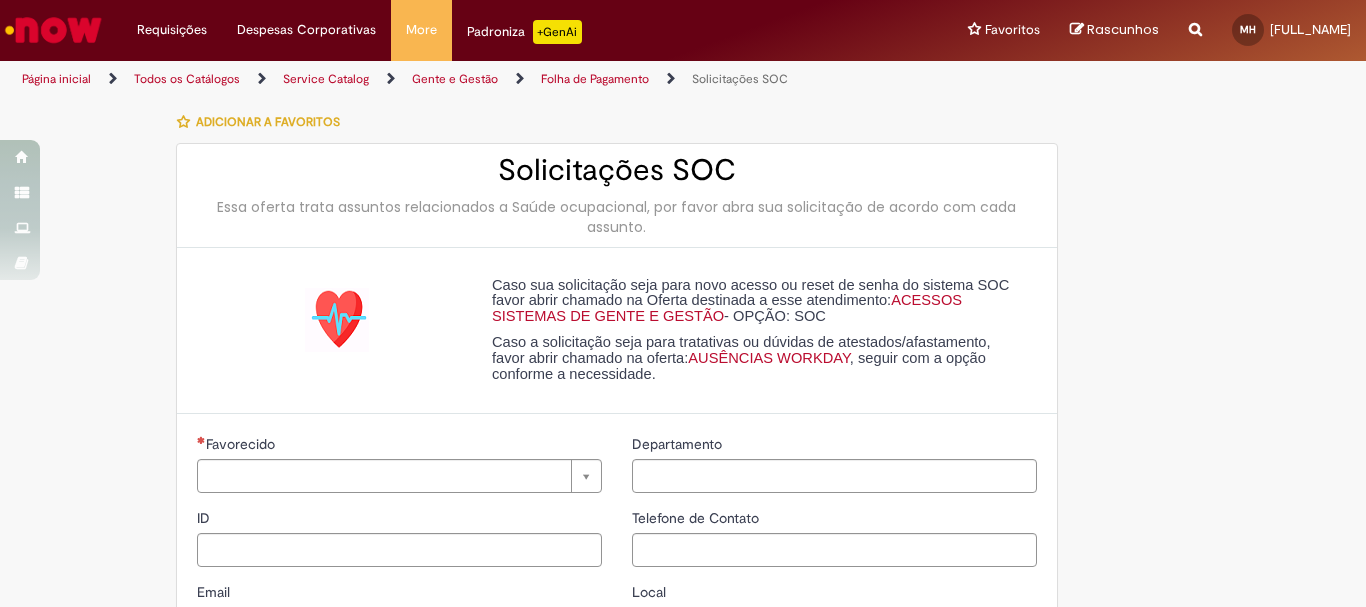 type on "**********" 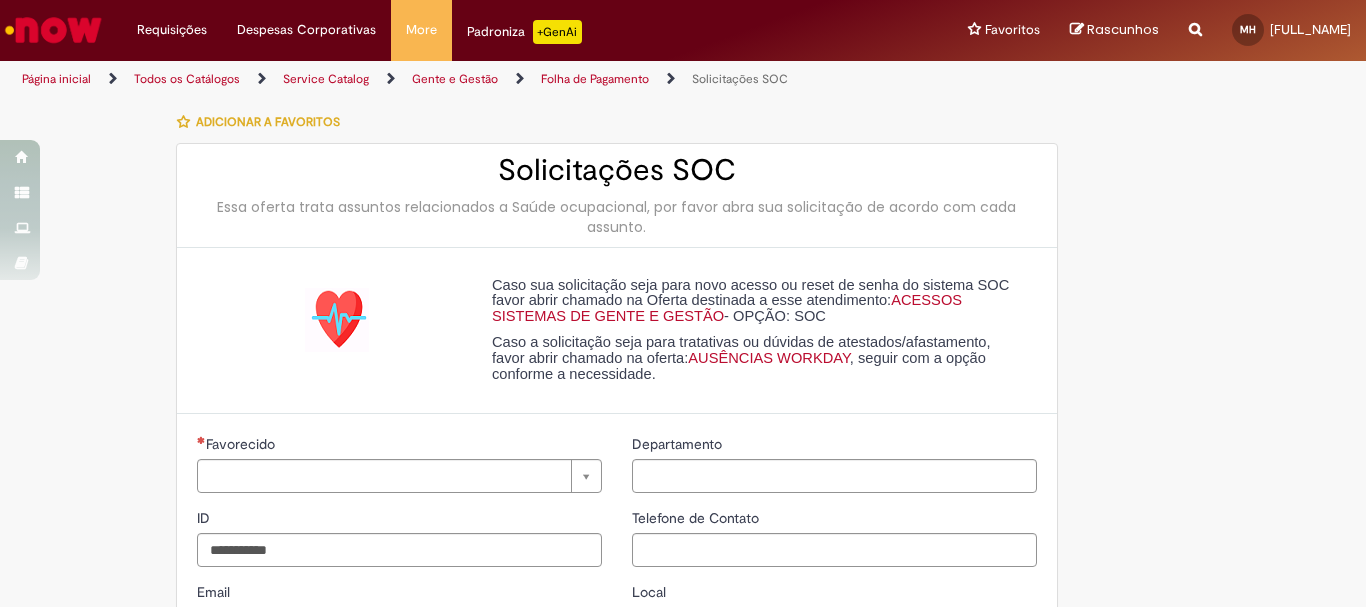 type on "**********" 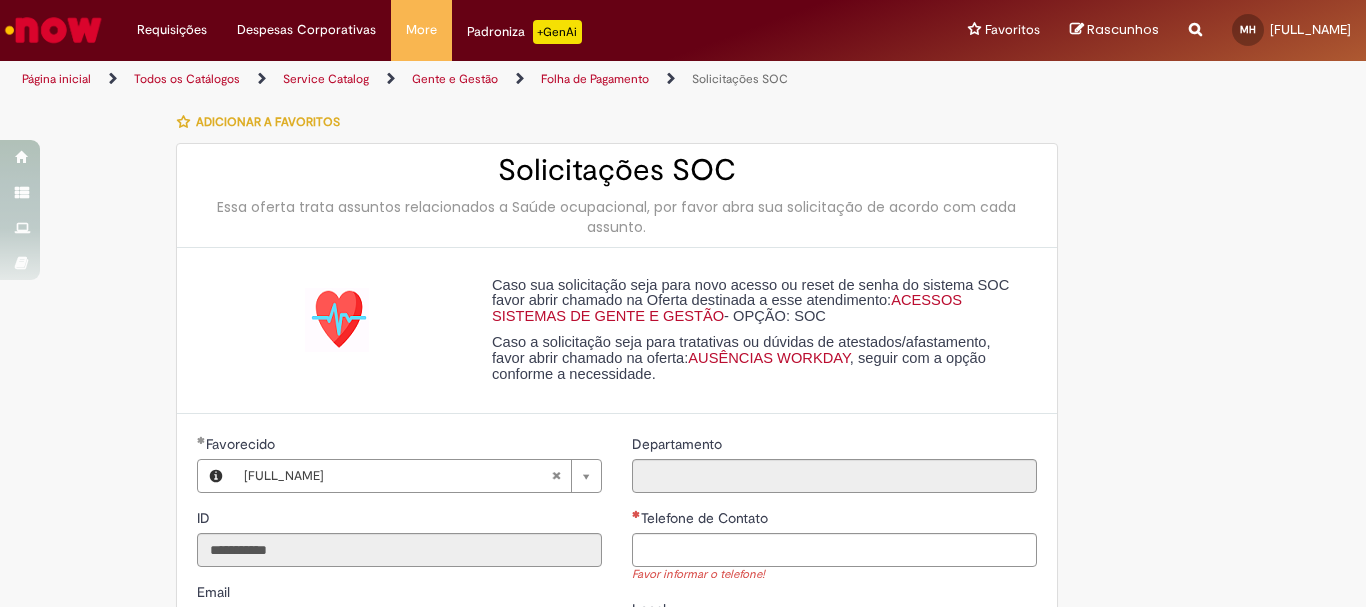 scroll, scrollTop: 100, scrollLeft: 0, axis: vertical 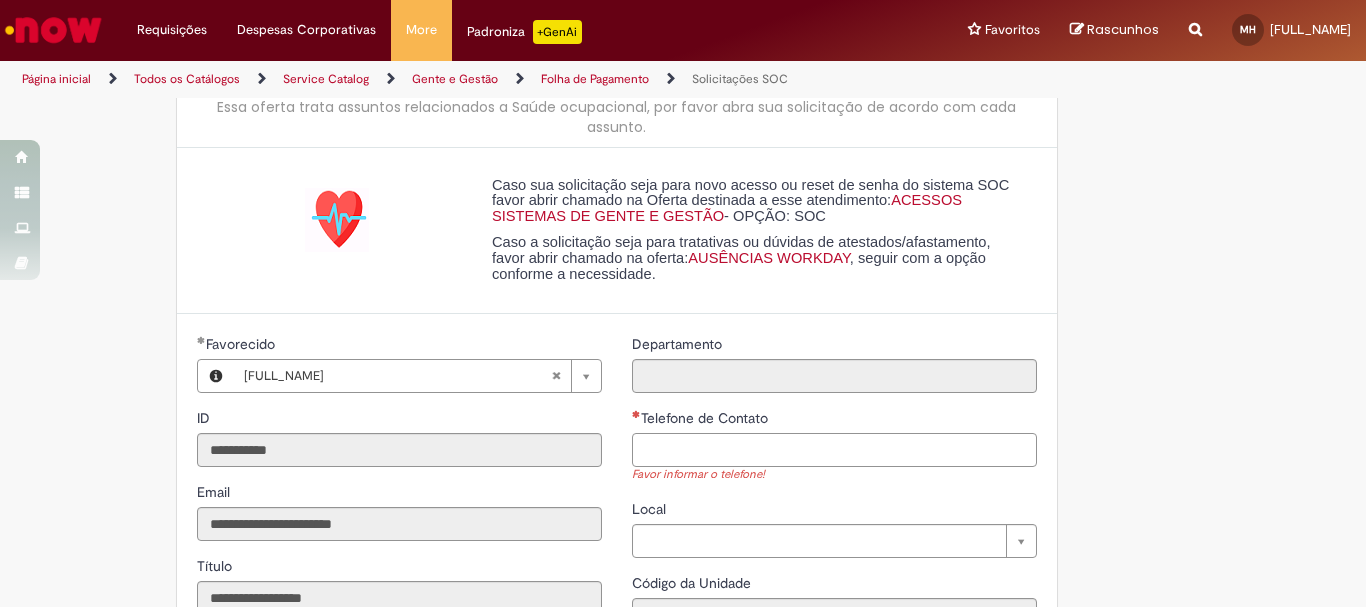 click on "Telefone de Contato" at bounding box center (834, 450) 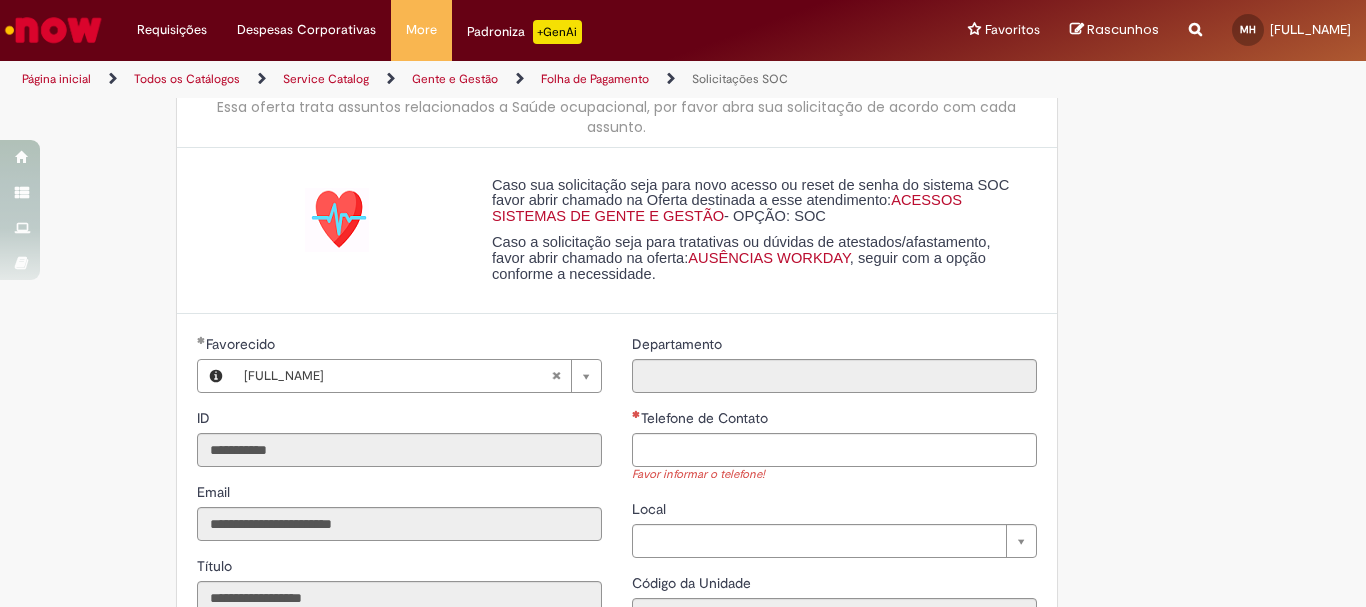 click on "AUSÊNCIAS WORKDAY" at bounding box center [769, 258] 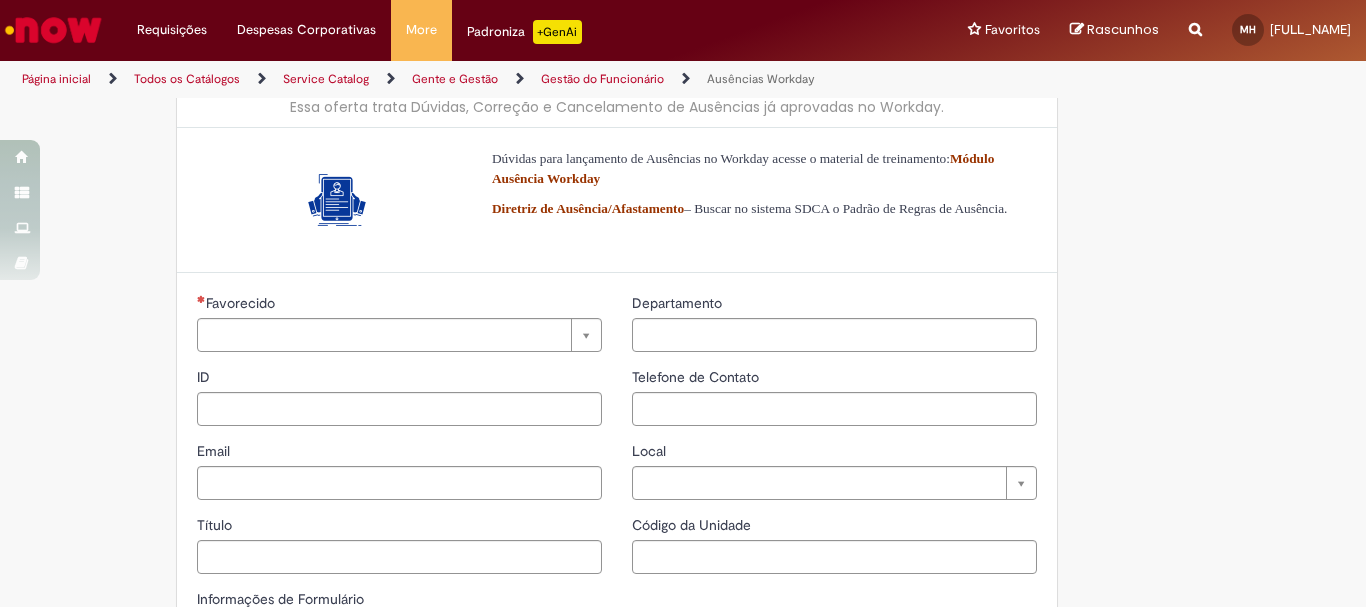 type on "**********" 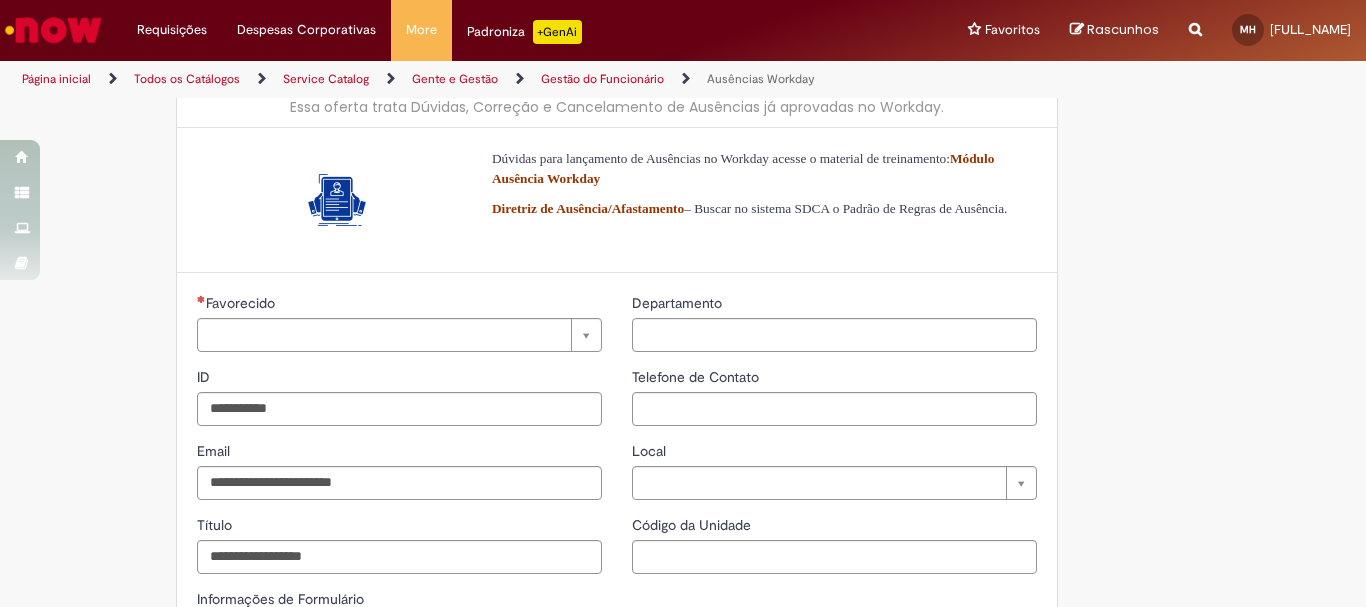 type on "**********" 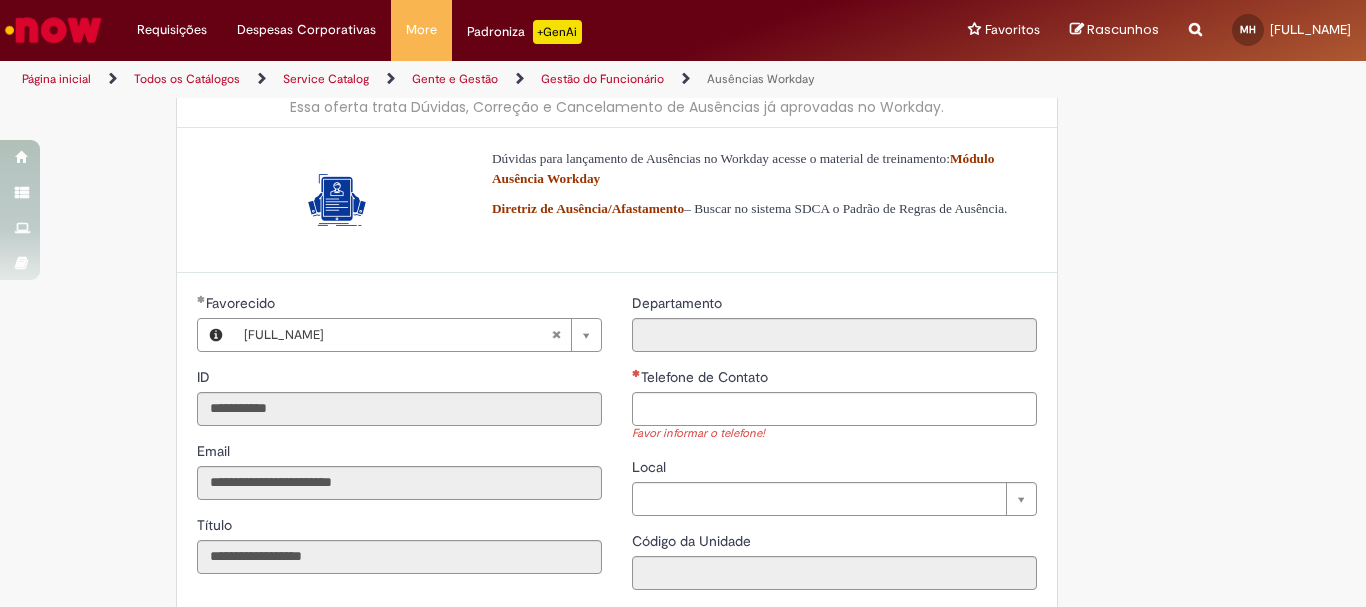 scroll, scrollTop: 200, scrollLeft: 0, axis: vertical 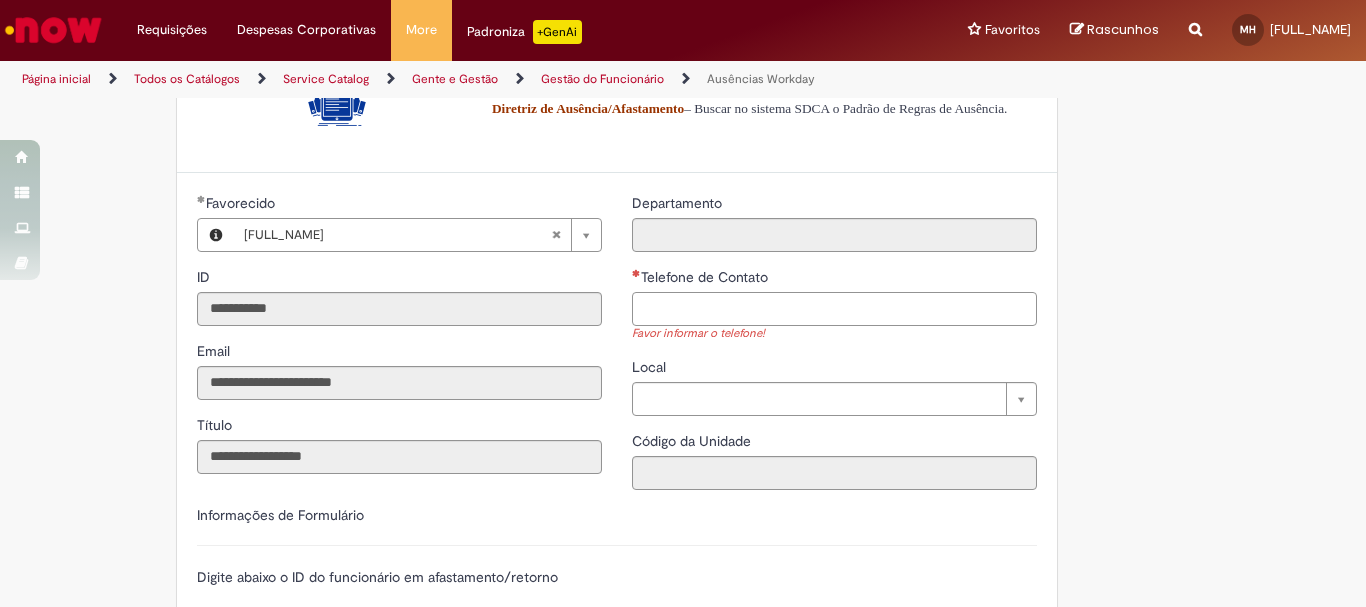 click on "Telefone de Contato" at bounding box center (834, 309) 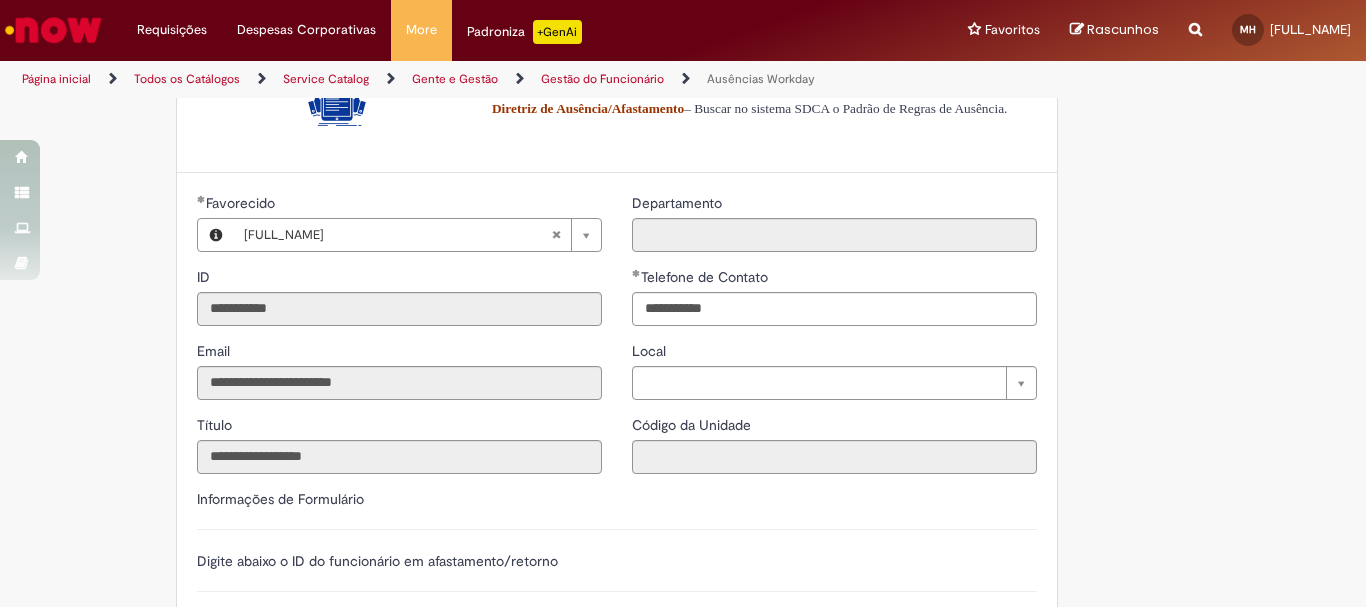 click on "**********" at bounding box center [683, 594] 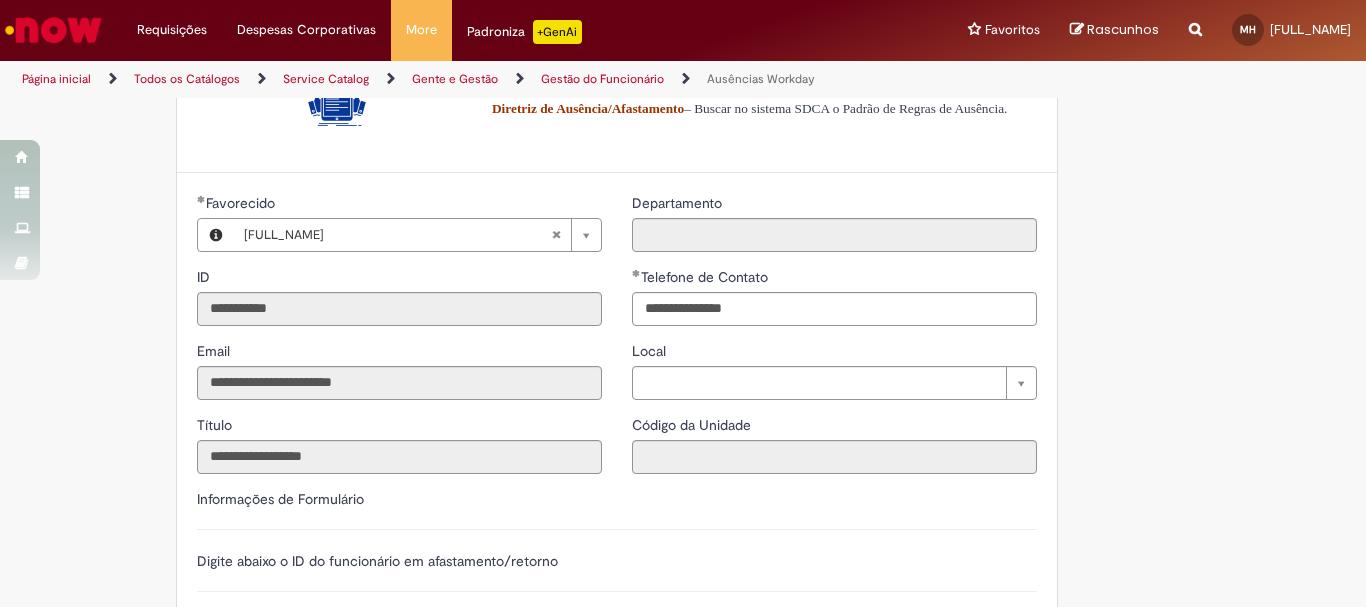 scroll, scrollTop: 300, scrollLeft: 0, axis: vertical 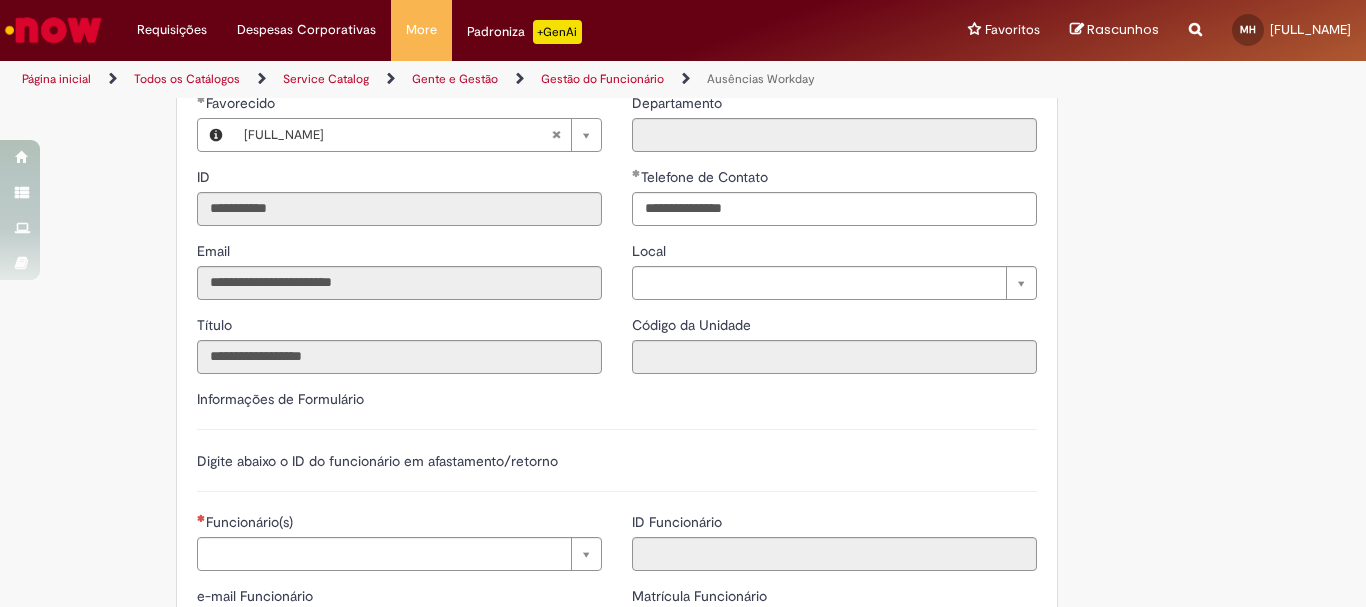 click on "Local" at bounding box center (834, 253) 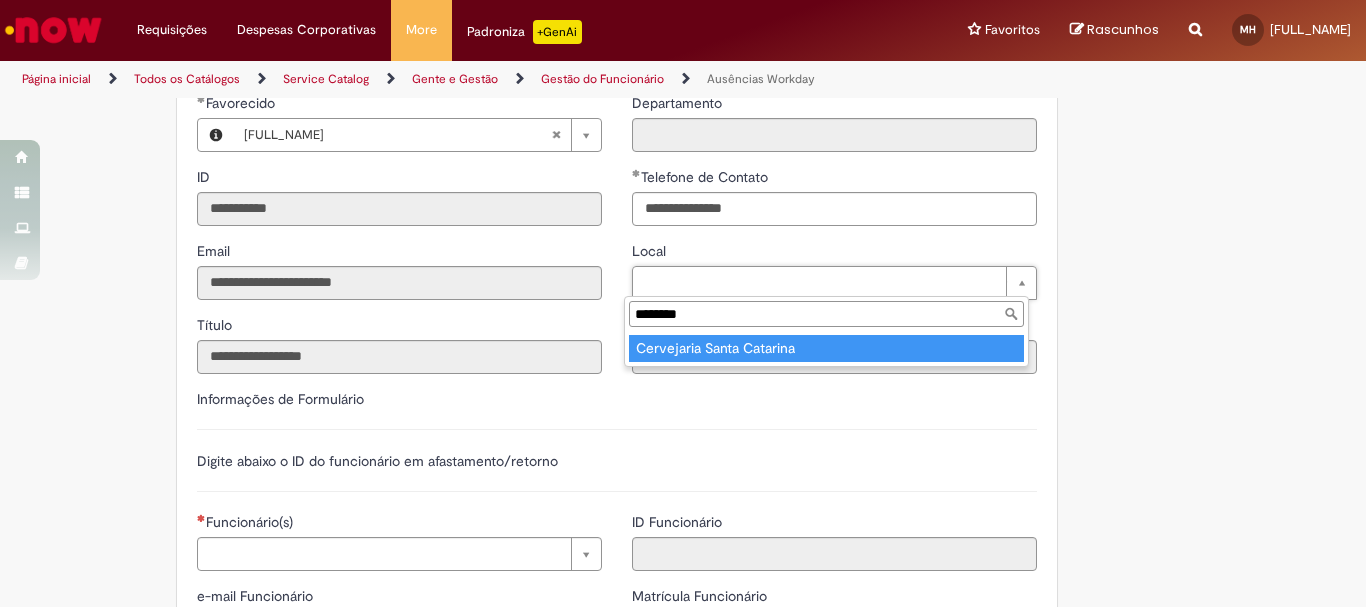 type on "********" 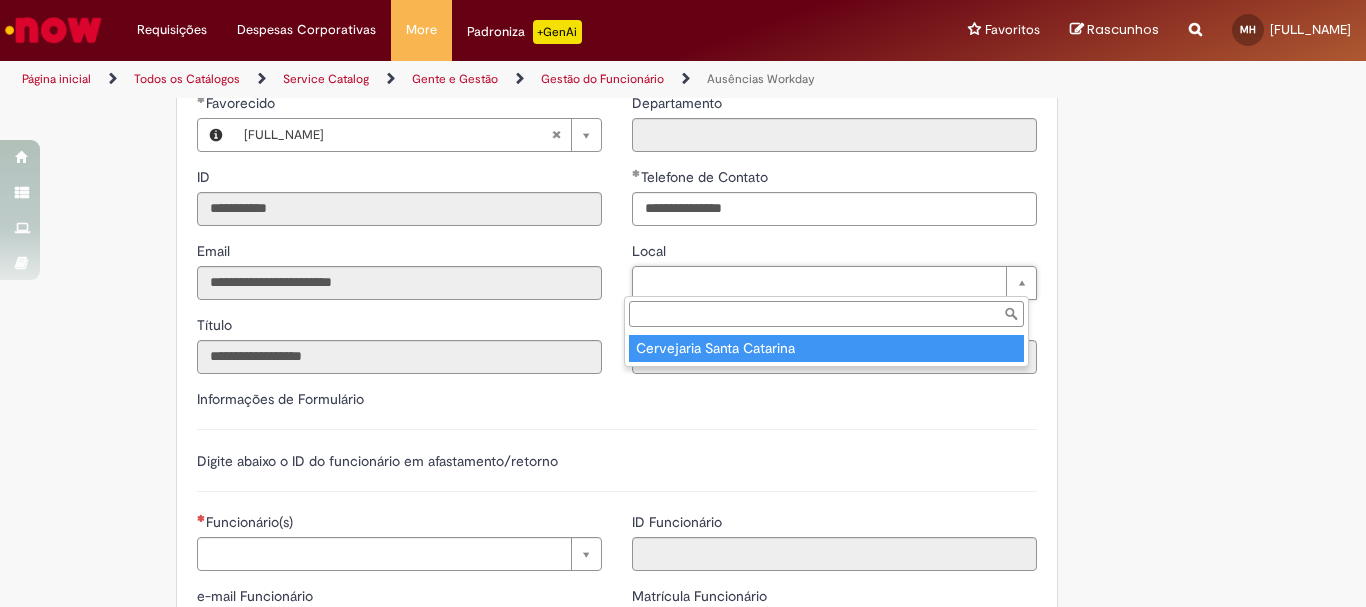 type on "****" 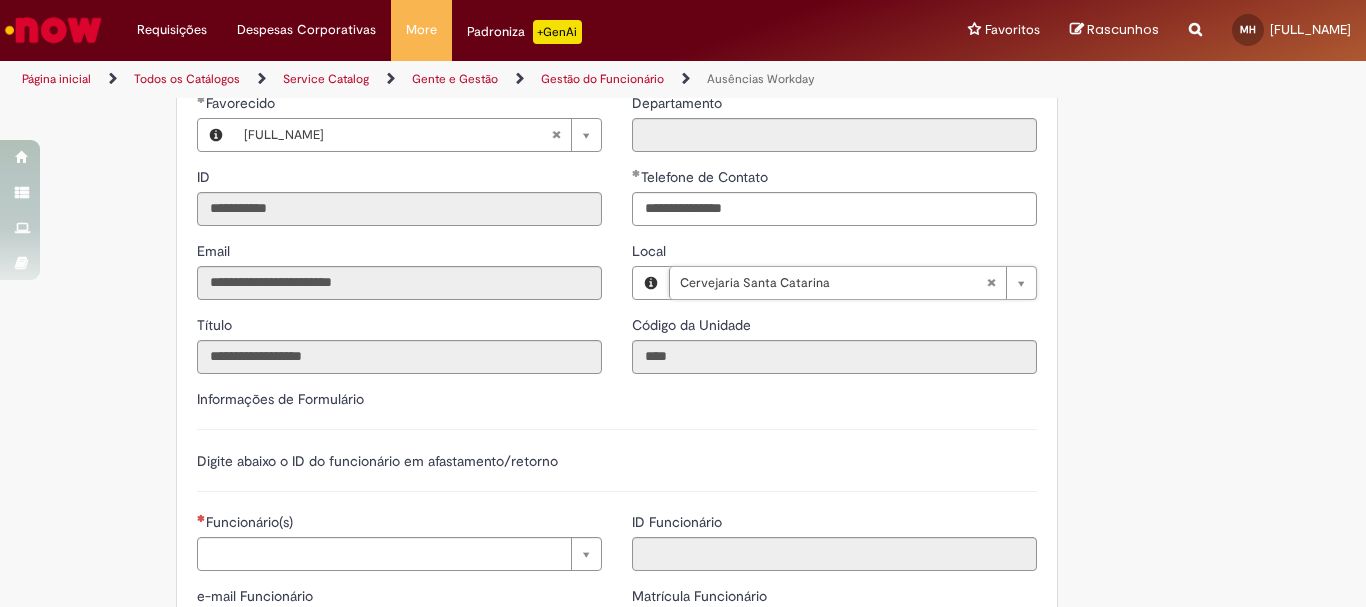 click on "**********" at bounding box center (683, 494) 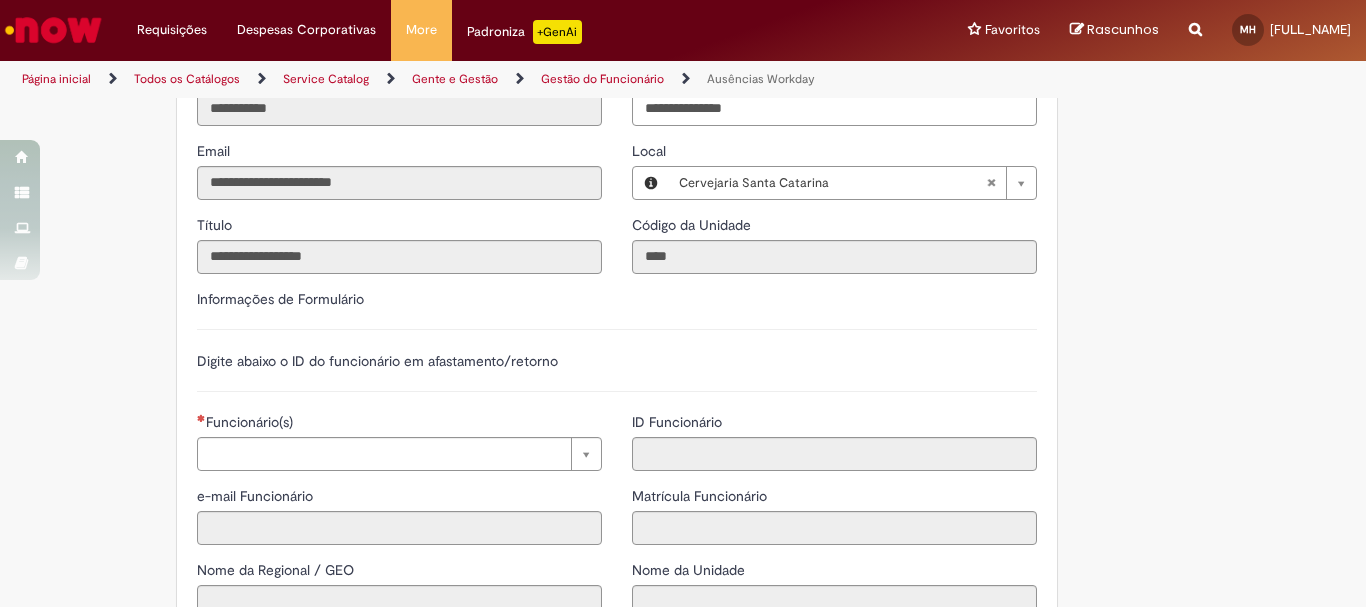 scroll, scrollTop: 500, scrollLeft: 0, axis: vertical 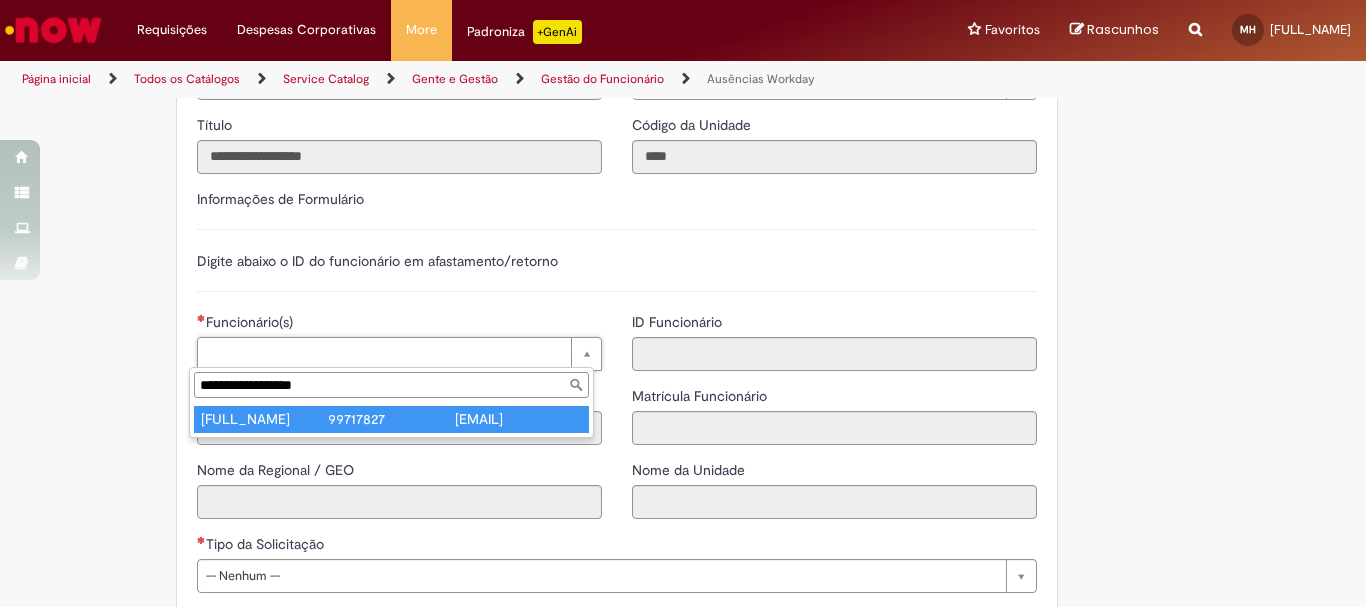 type on "**********" 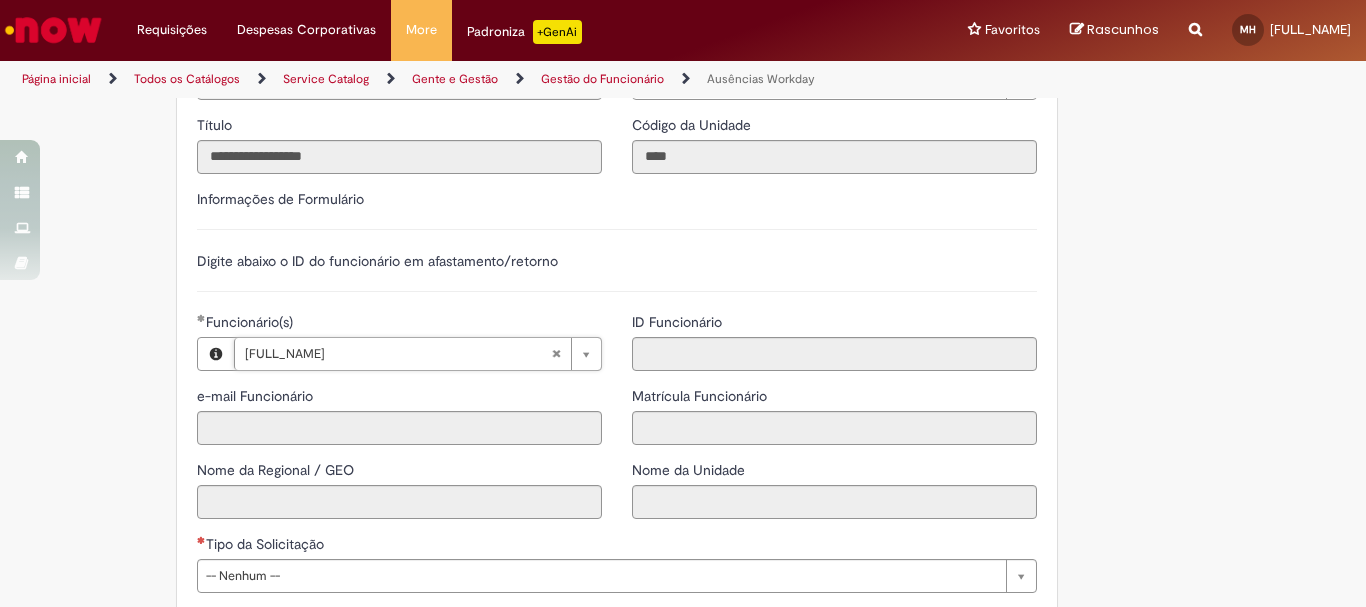 type on "**********" 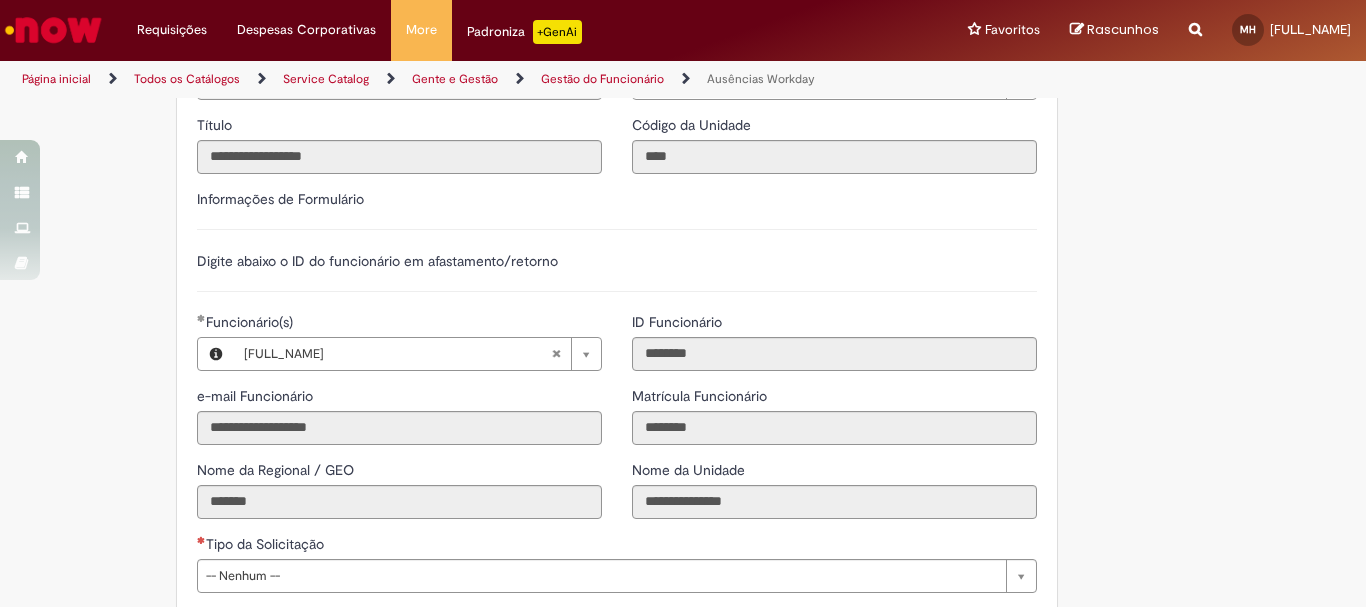 click on "**********" at bounding box center (683, 294) 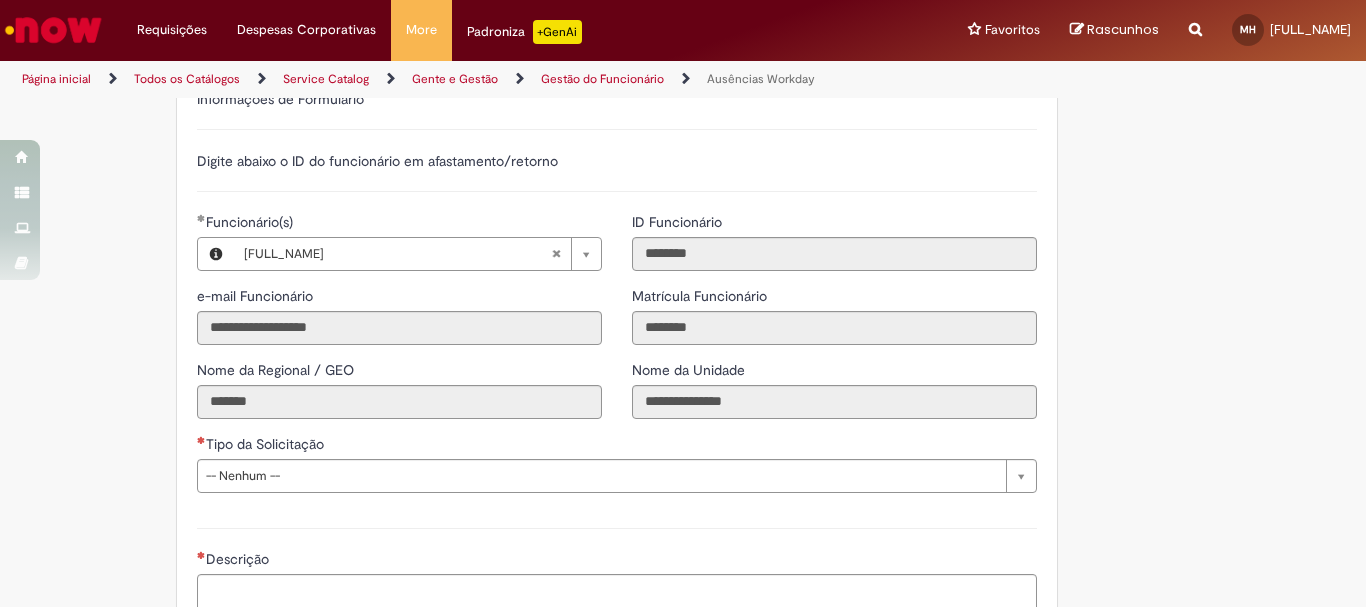 scroll, scrollTop: 700, scrollLeft: 0, axis: vertical 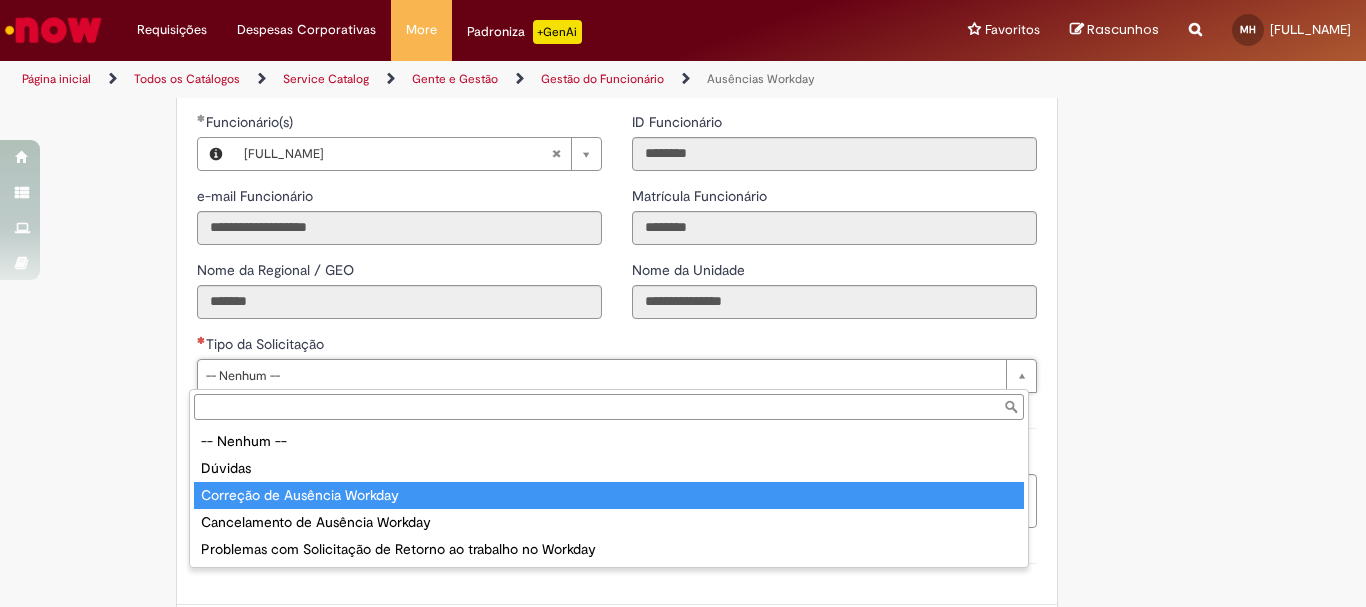 type on "**********" 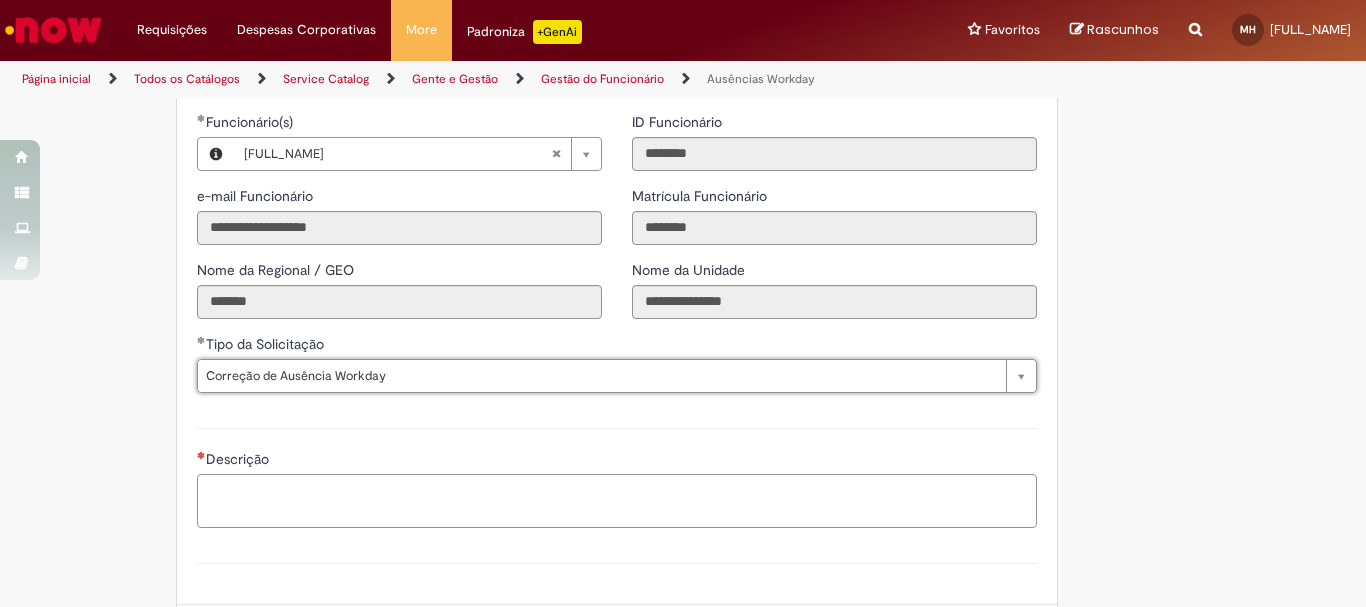 click on "Descrição" at bounding box center [617, 501] 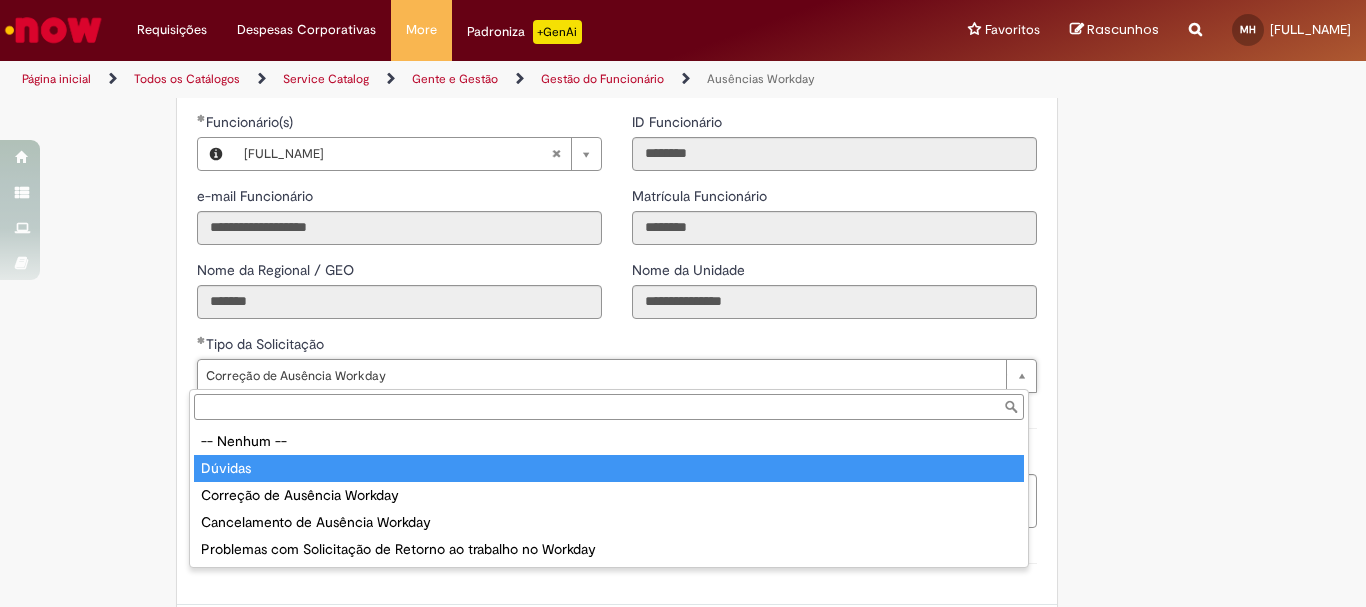 type on "*******" 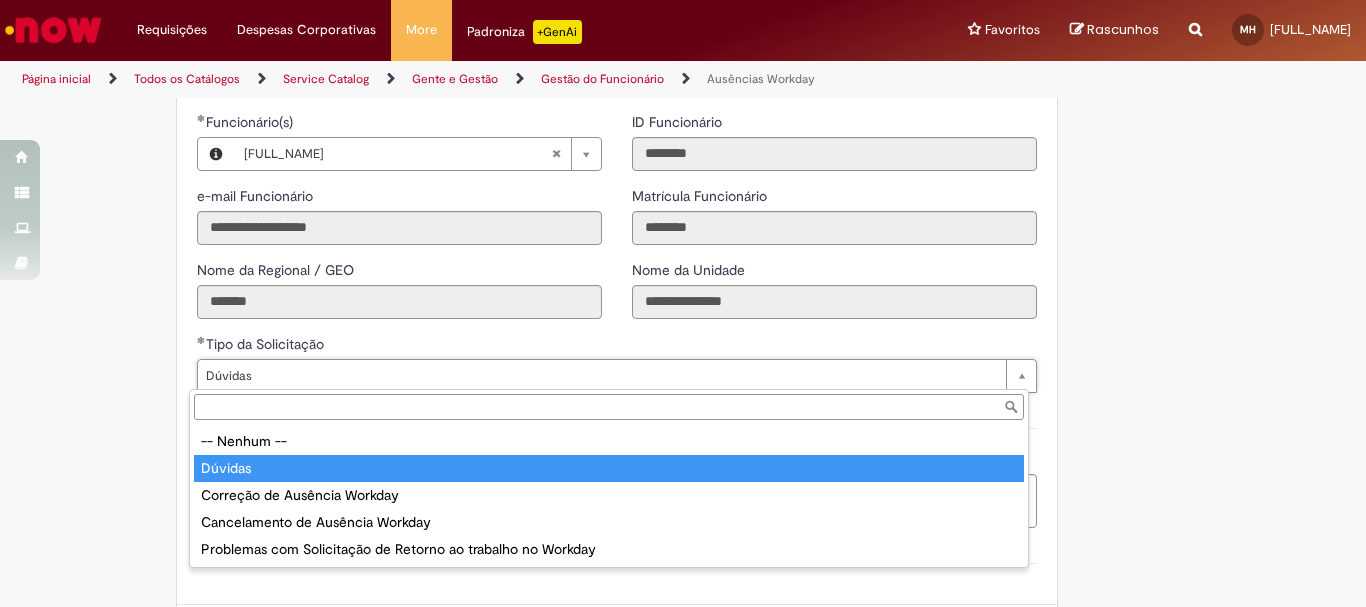 scroll, scrollTop: 0, scrollLeft: 0, axis: both 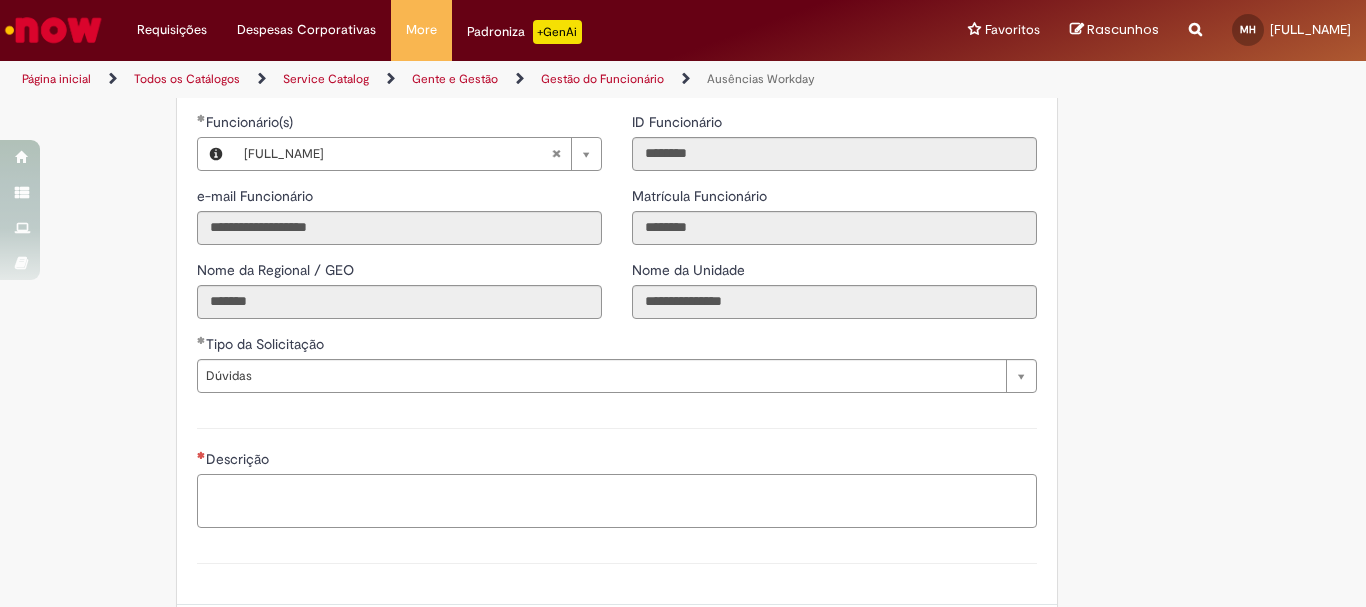 click on "Descrição" at bounding box center (617, 501) 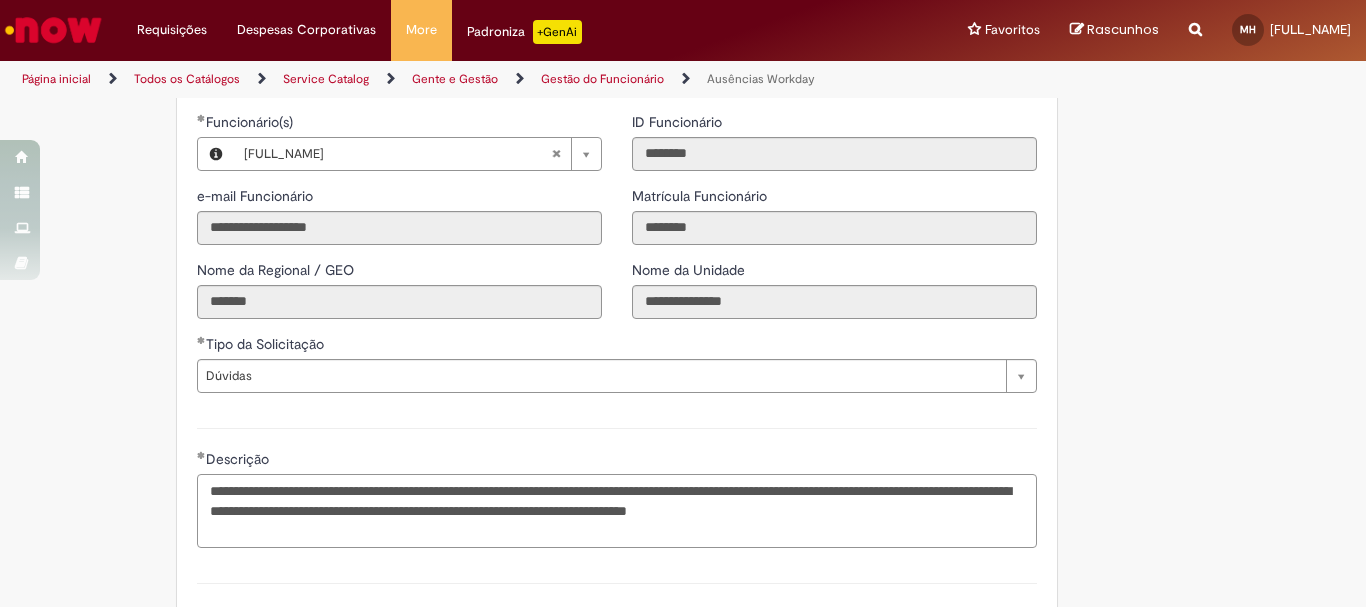 scroll, scrollTop: 900, scrollLeft: 0, axis: vertical 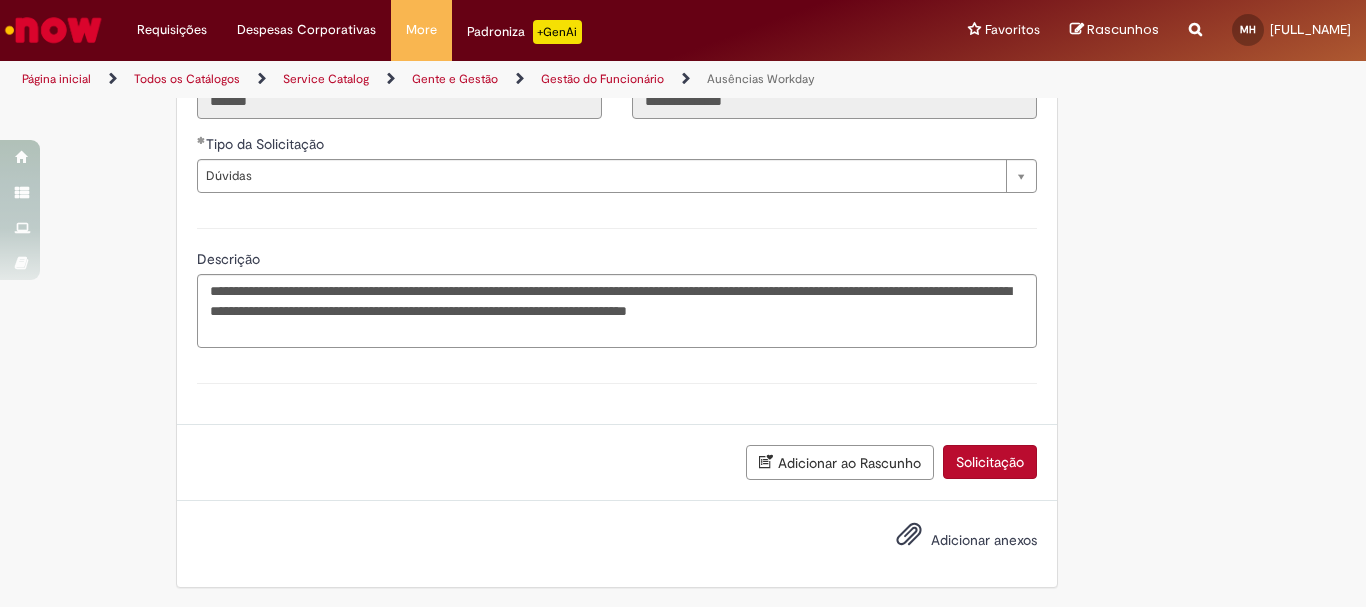 click on "Adicionar ao Rascunho" at bounding box center [840, 462] 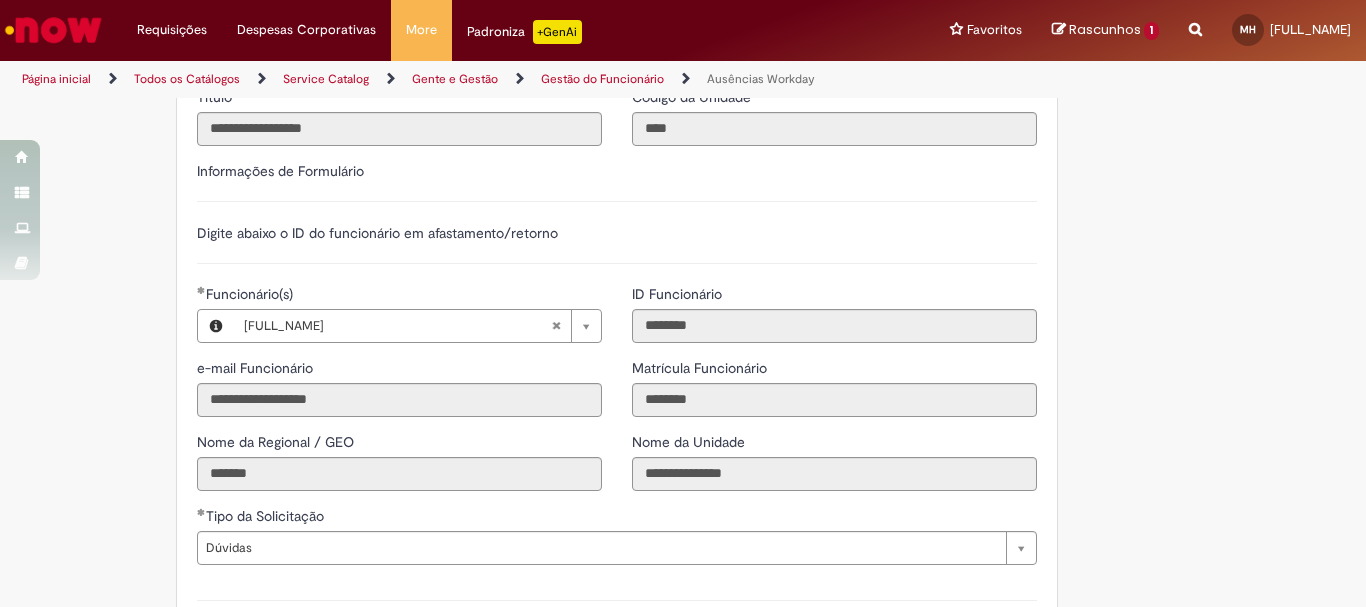 scroll, scrollTop: 975, scrollLeft: 0, axis: vertical 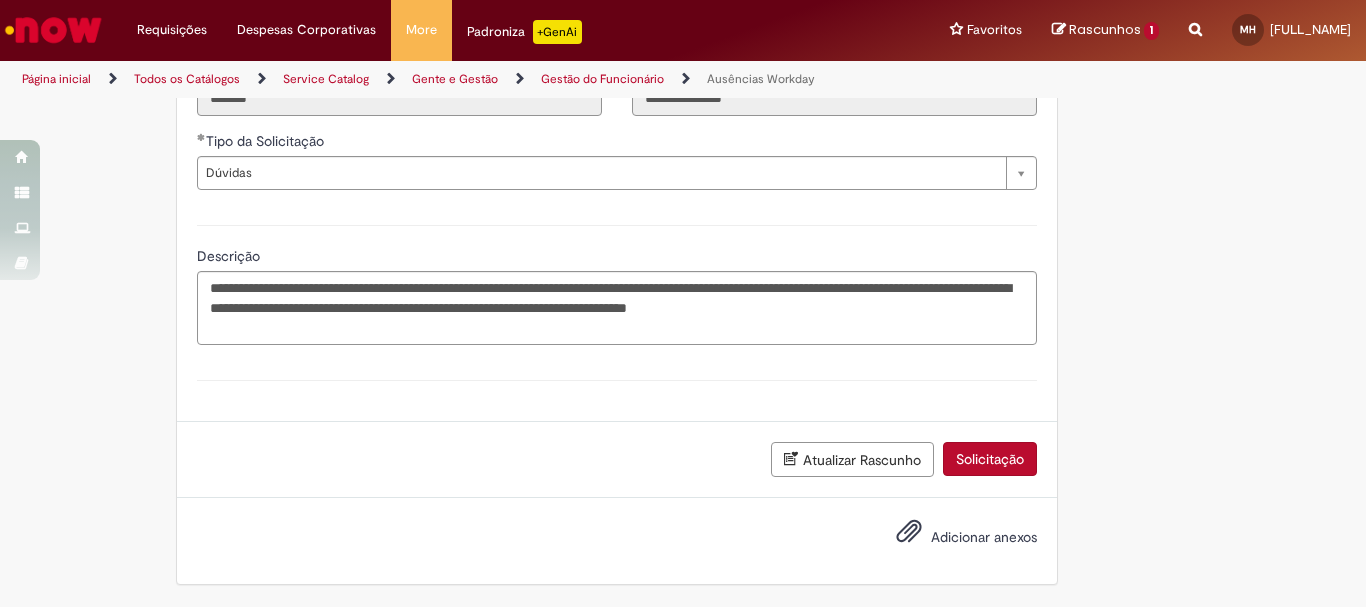 click on "Adicionar anexos" at bounding box center [984, 537] 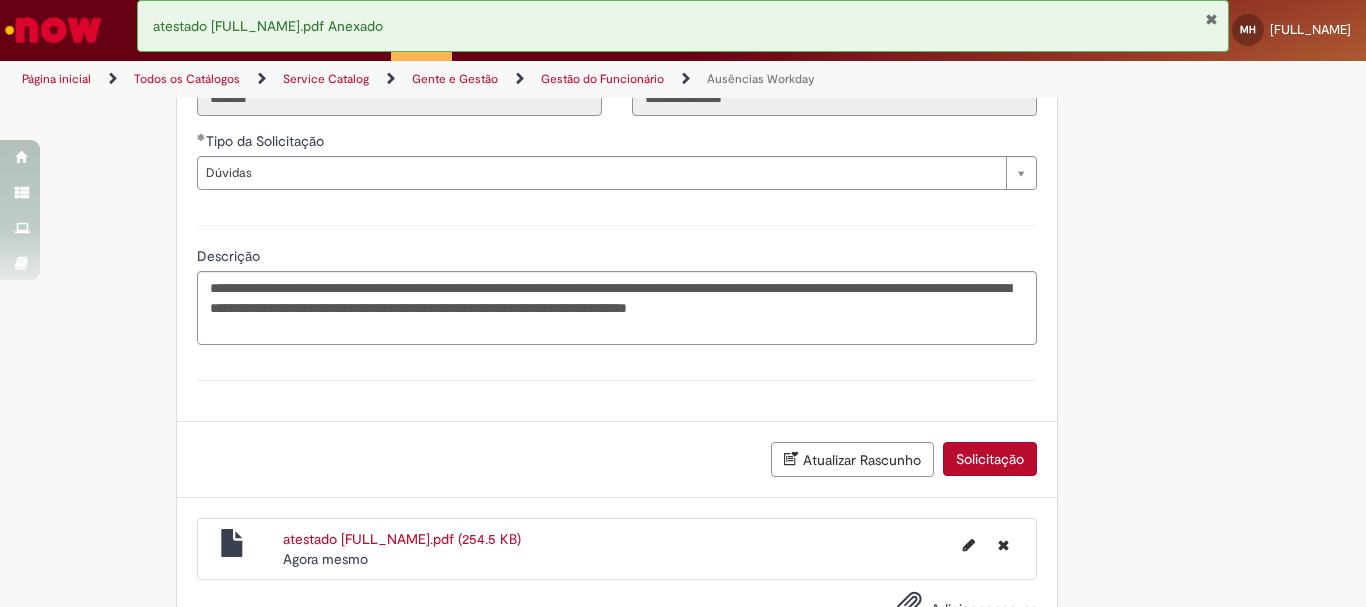 scroll, scrollTop: 1047, scrollLeft: 0, axis: vertical 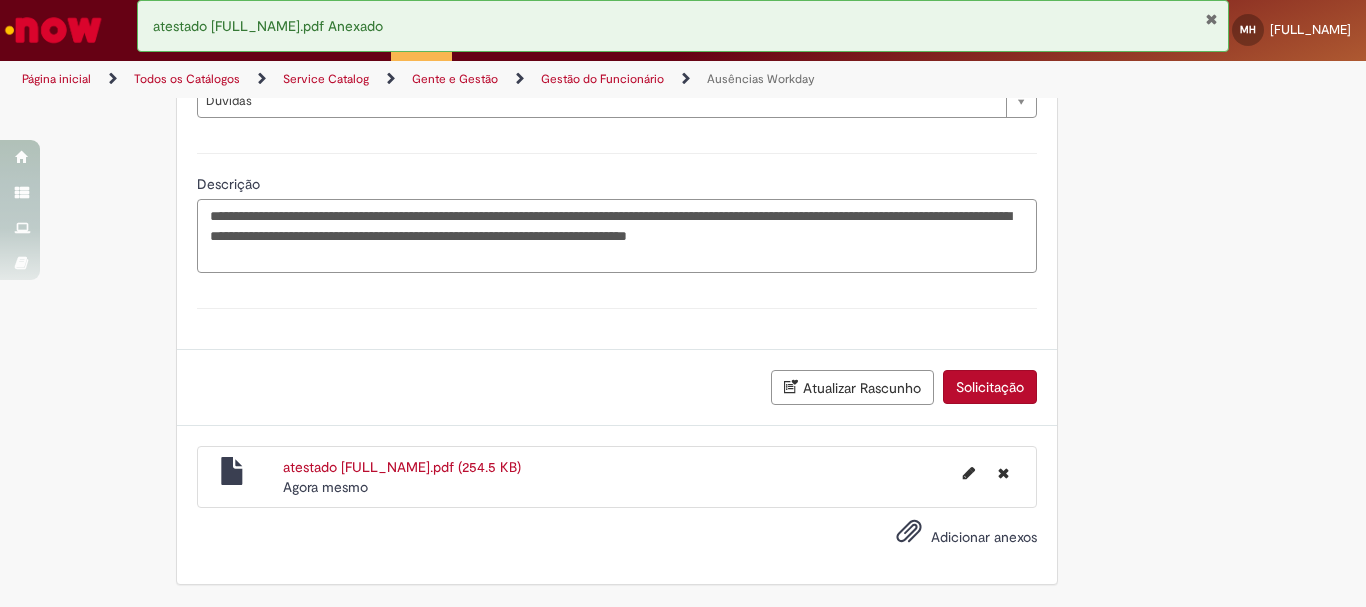click on "**********" at bounding box center [617, 236] 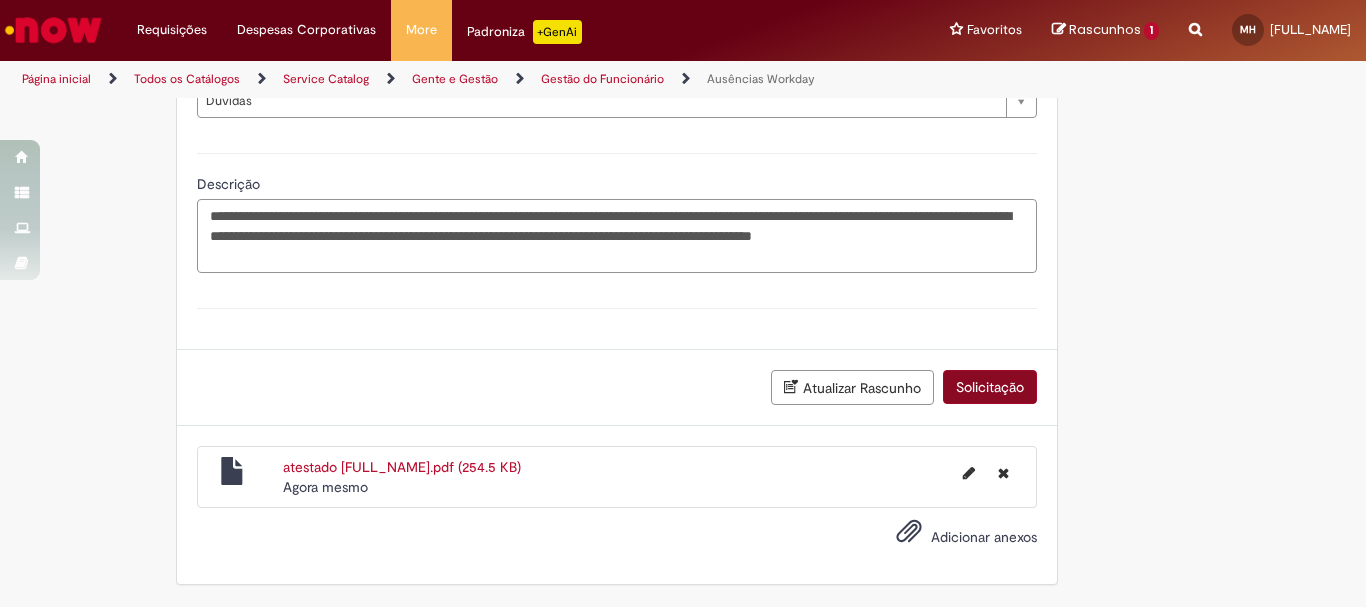 type on "**********" 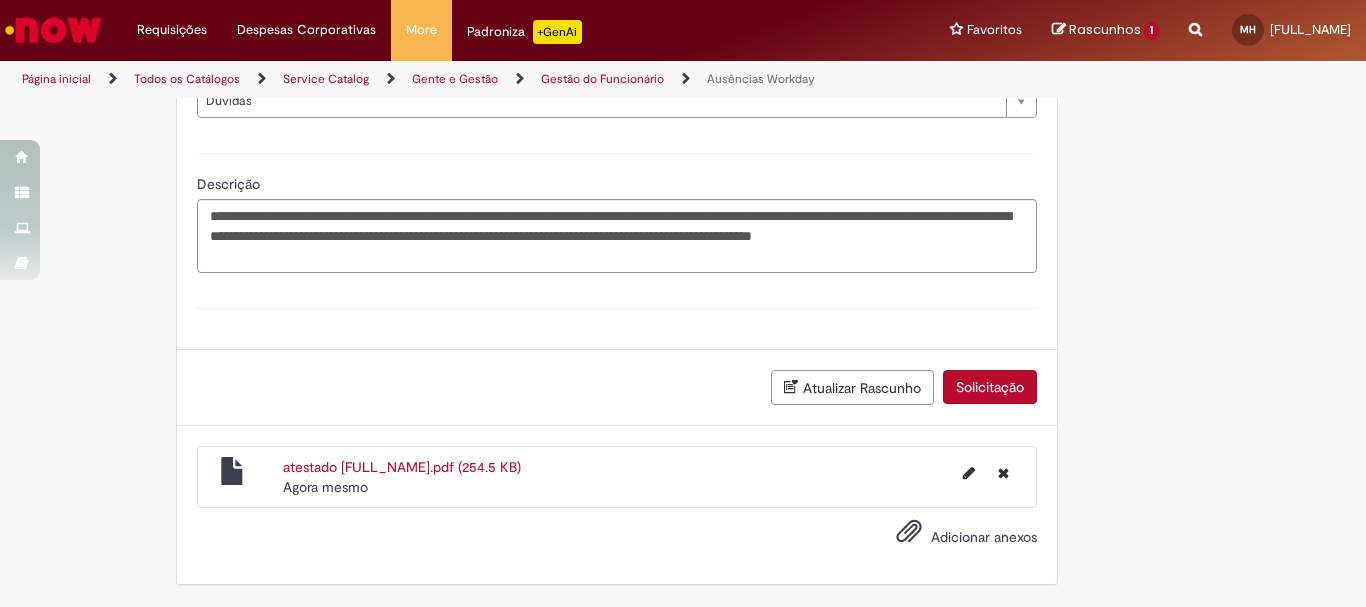 click on "Solicitação" at bounding box center (990, 387) 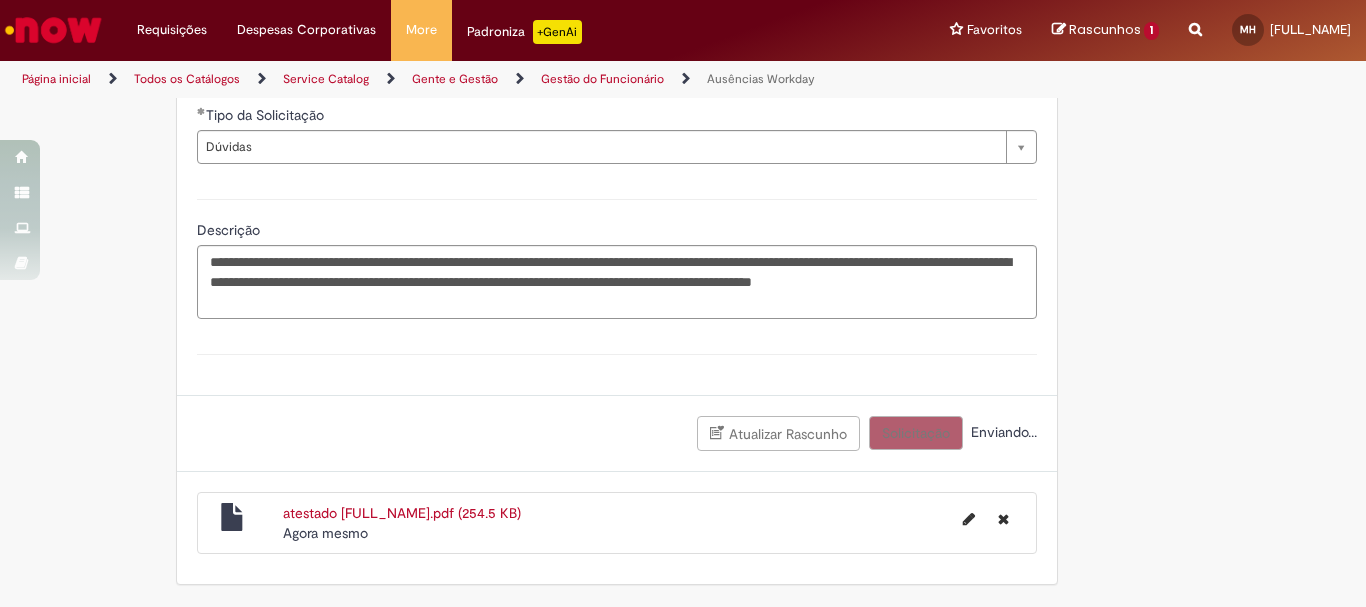 scroll, scrollTop: 1001, scrollLeft: 0, axis: vertical 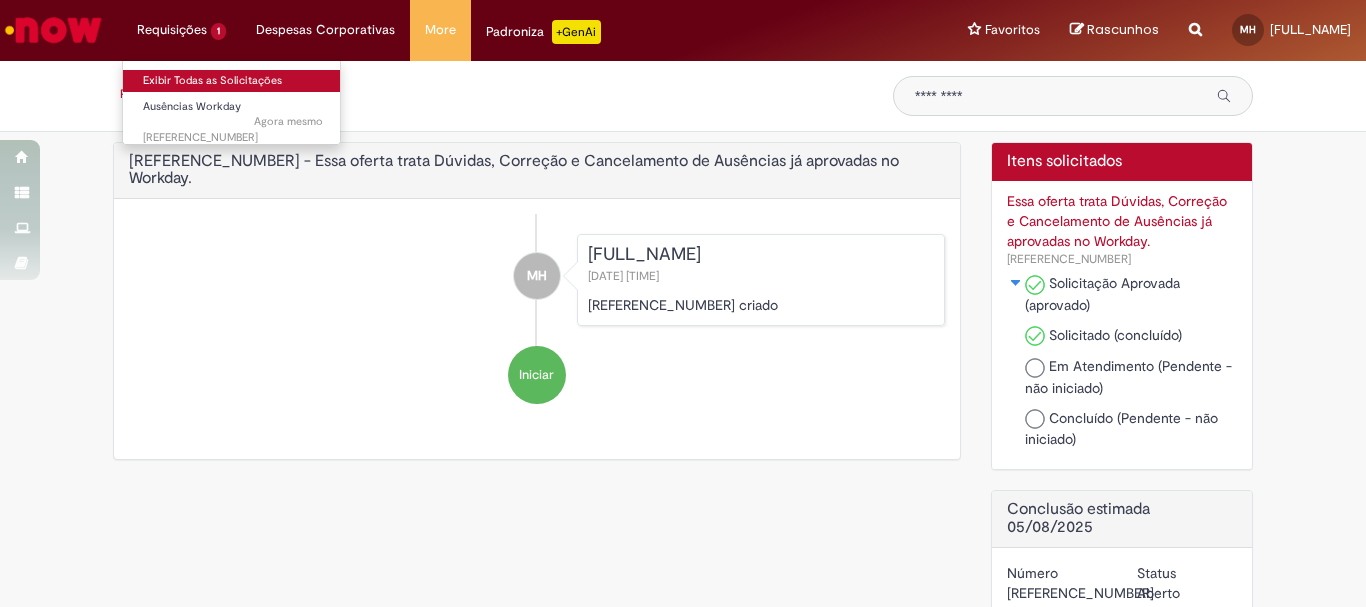 click on "Exibir Todas as Solicitações" at bounding box center [233, 81] 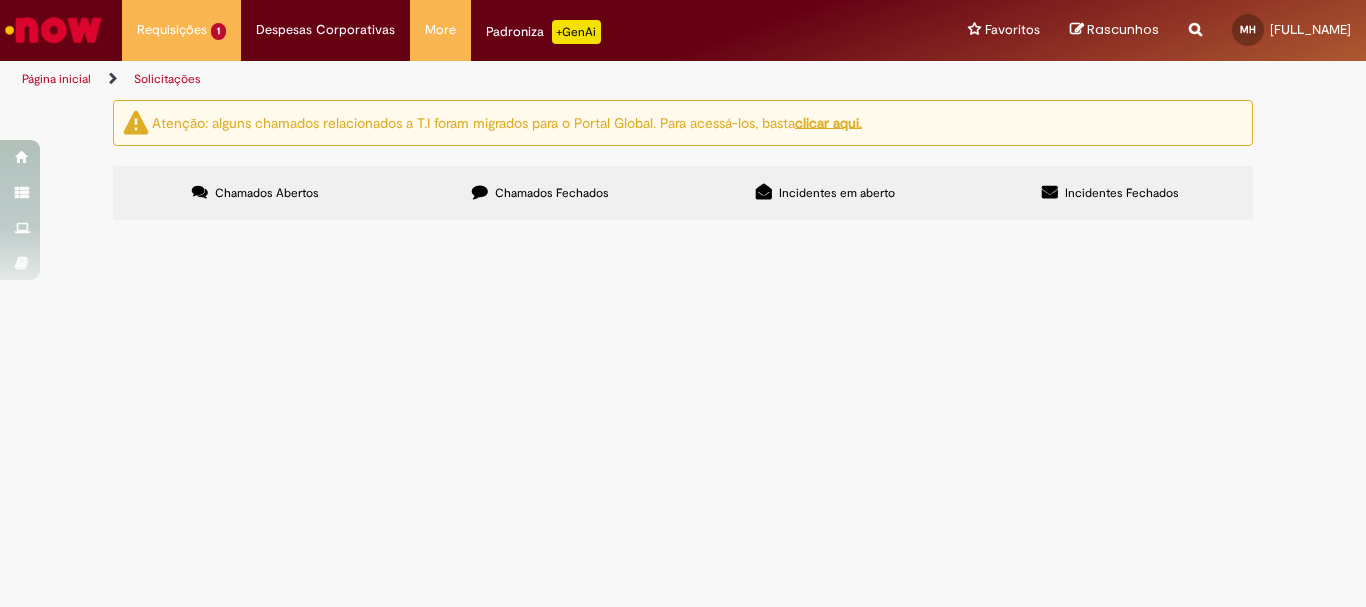 click on "Página inicial" at bounding box center [56, 79] 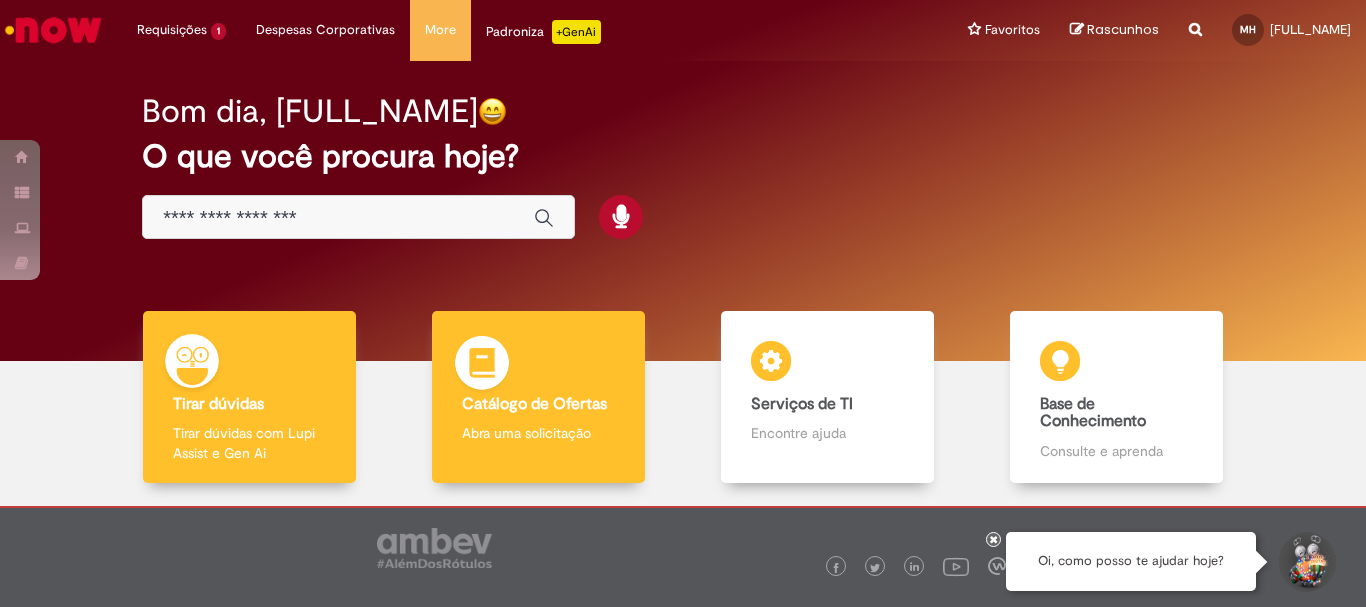 click on "Catálogo de Ofertas
Catálogo de Ofertas
Abra uma solicitação" at bounding box center [538, 397] 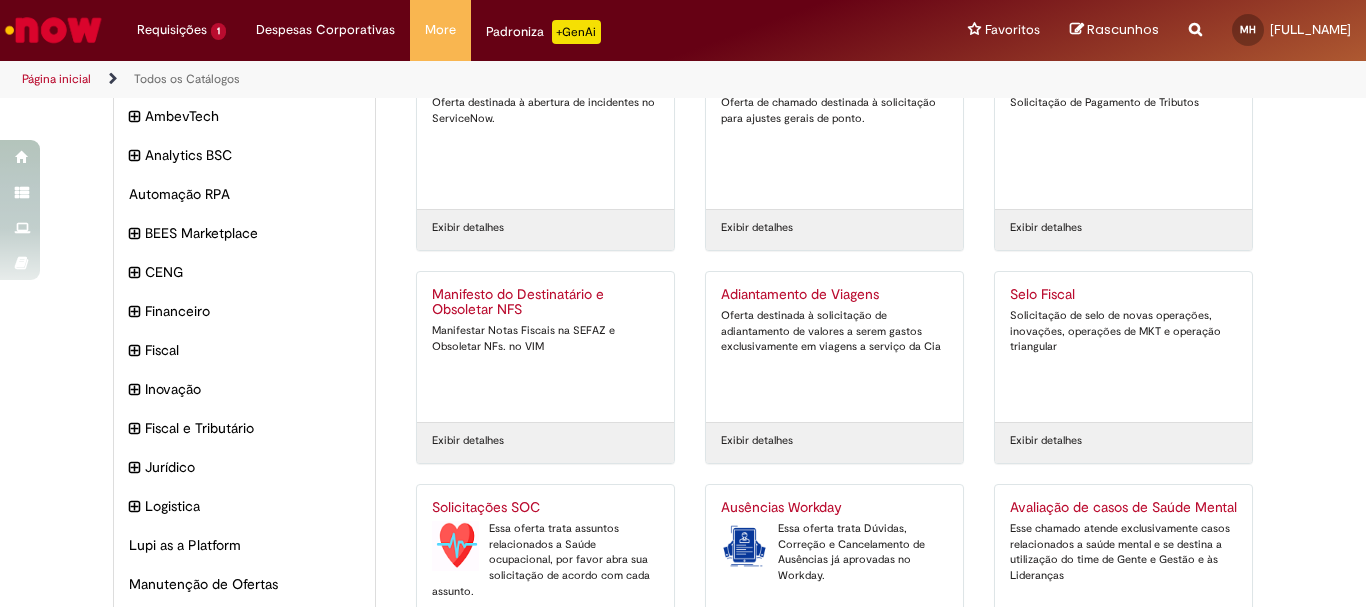 scroll, scrollTop: 200, scrollLeft: 0, axis: vertical 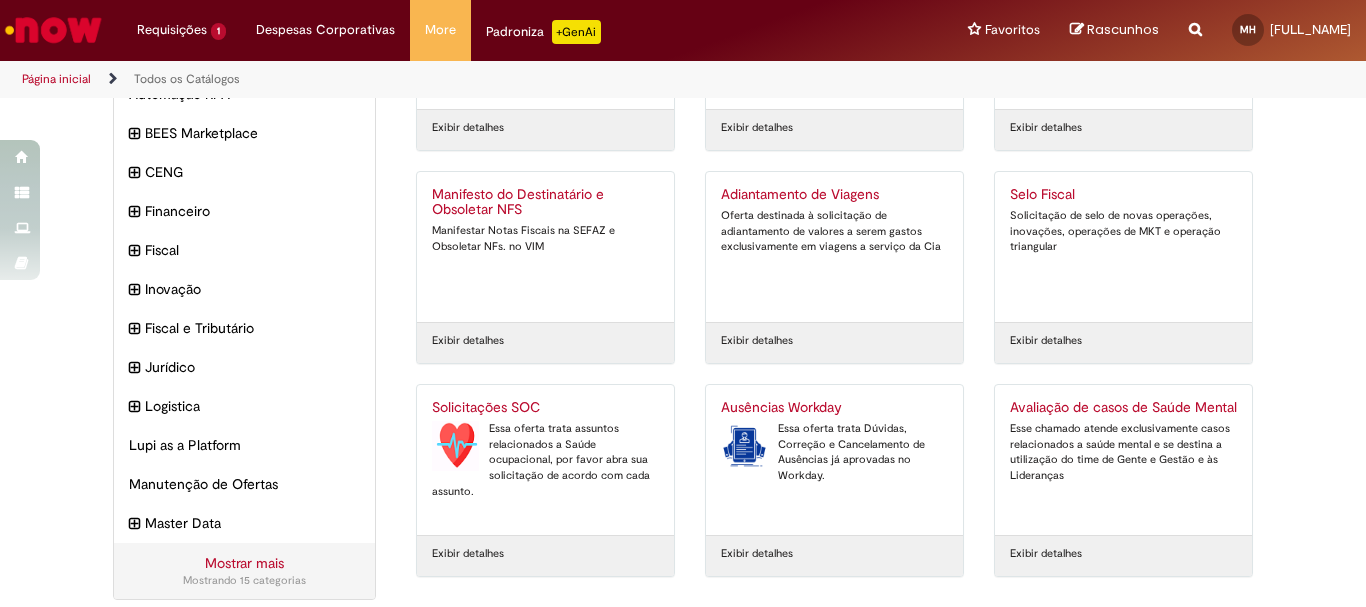 click at bounding box center [455, 446] 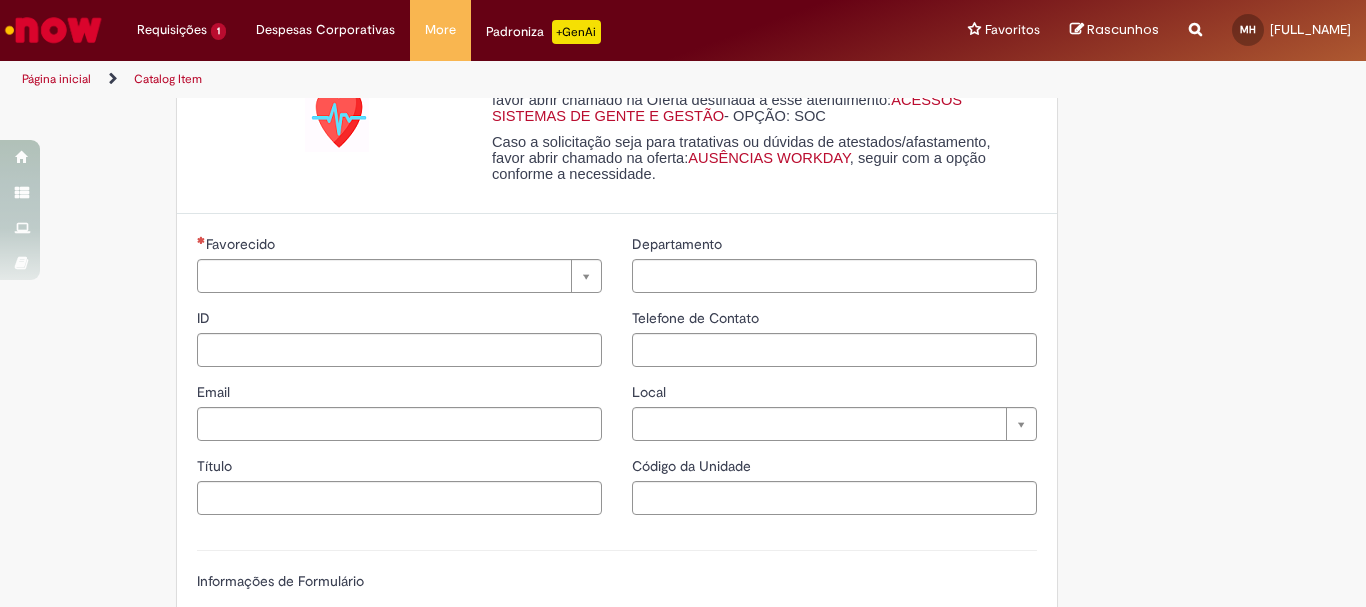 type on "**********" 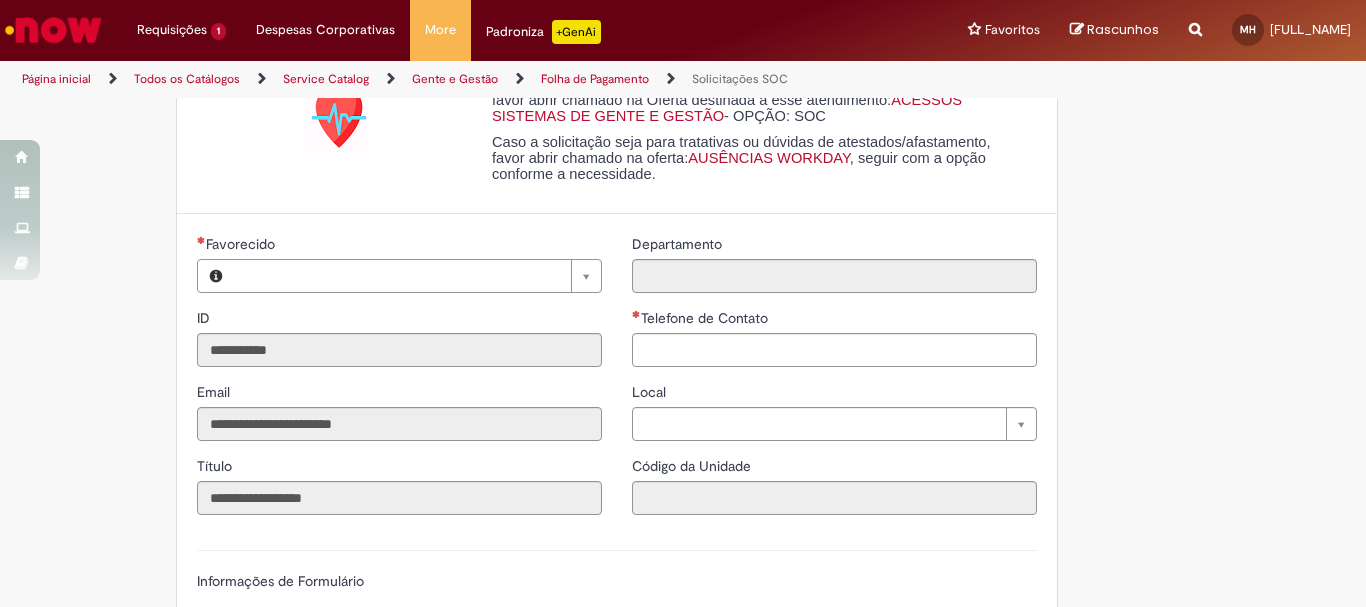 scroll, scrollTop: 0, scrollLeft: 0, axis: both 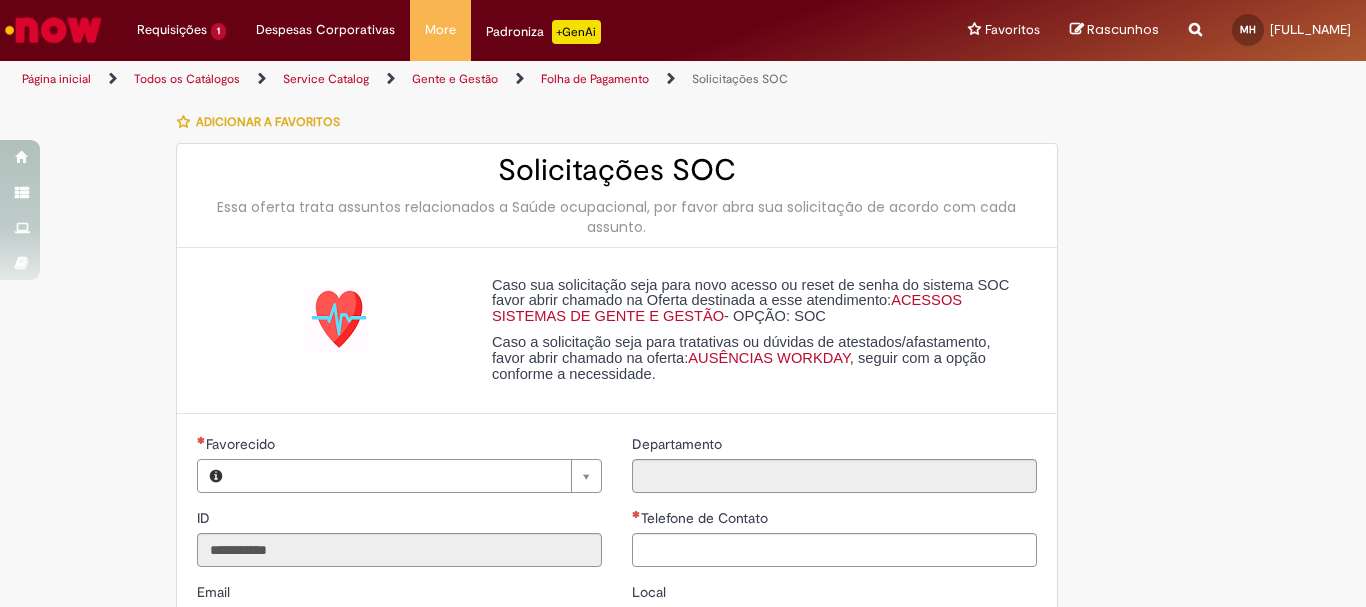 type on "**********" 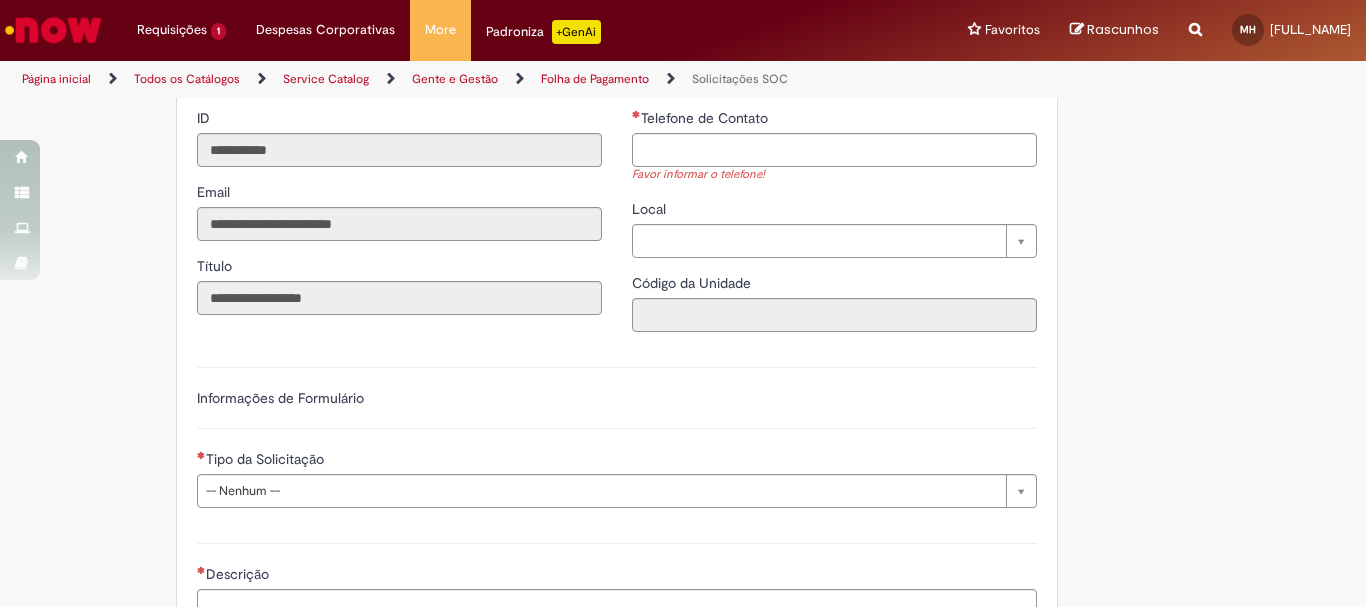 scroll, scrollTop: 500, scrollLeft: 0, axis: vertical 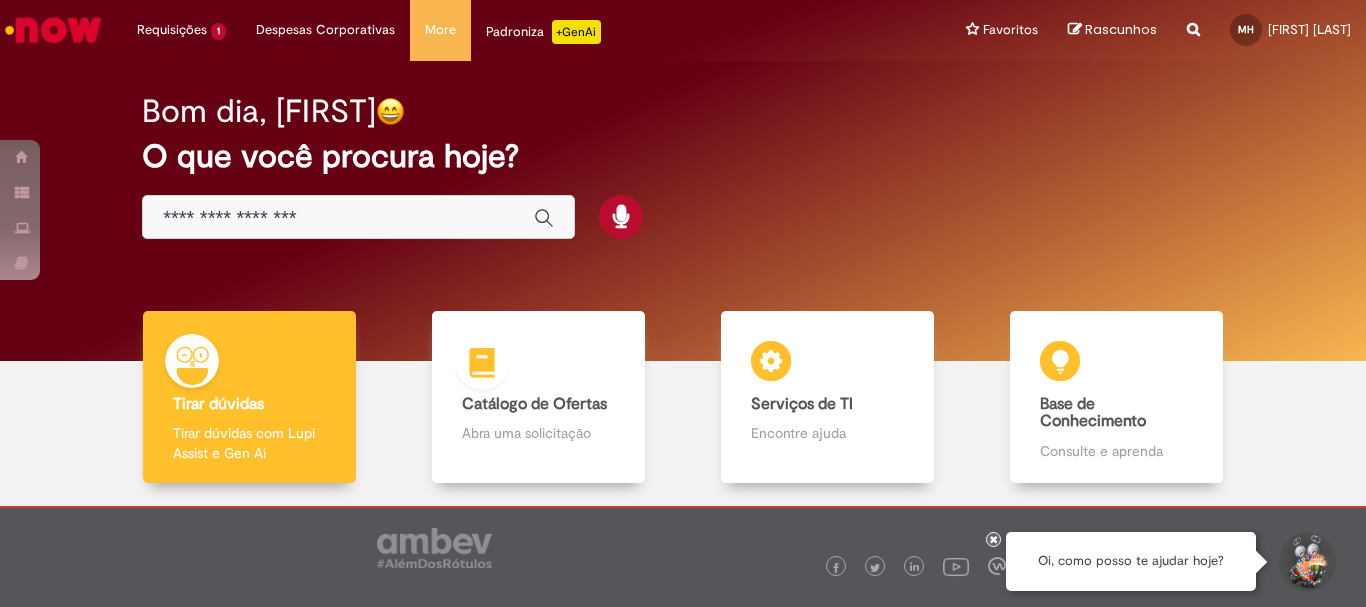 click at bounding box center [482, 366] 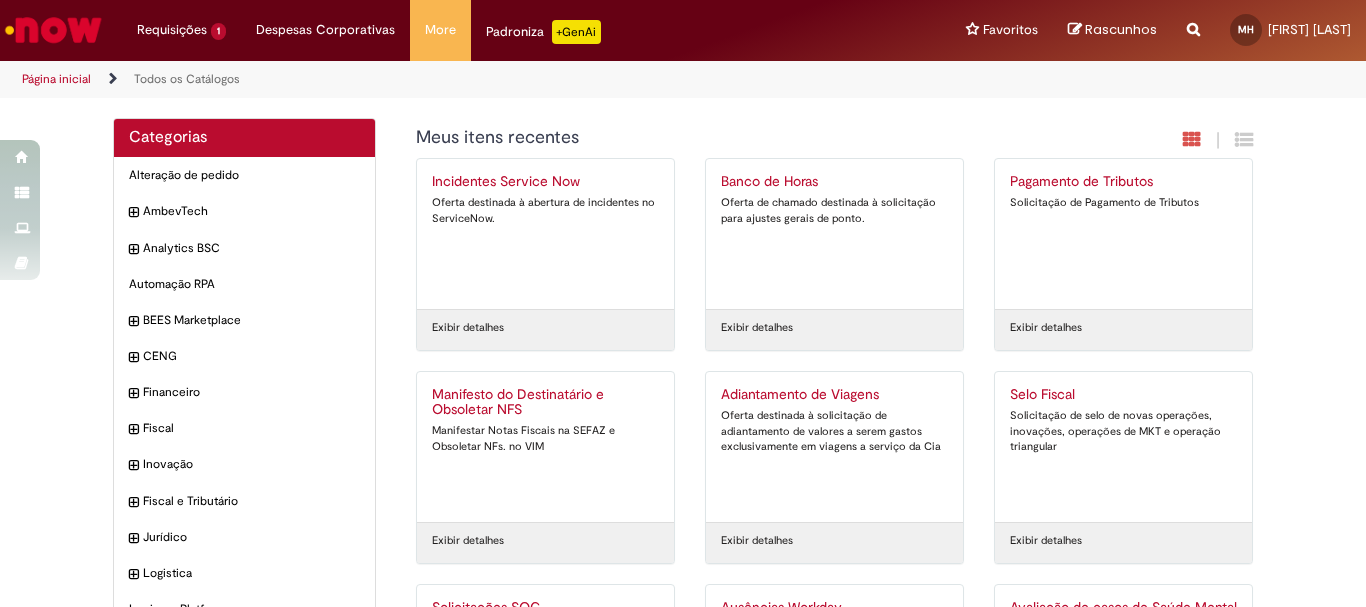 scroll, scrollTop: 191, scrollLeft: 0, axis: vertical 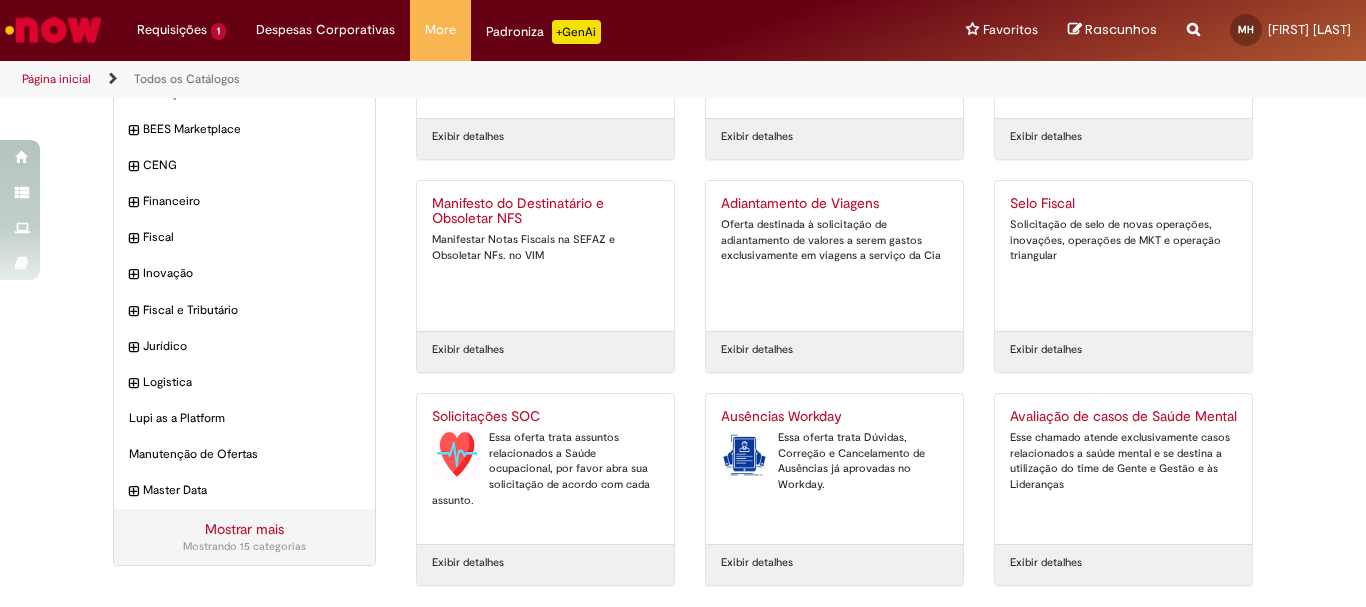 click on "Essa oferta trata assuntos relacionados a Saúde ocupacional, por favor abra sua solicitação de acordo com cada assunto." at bounding box center [545, 469] 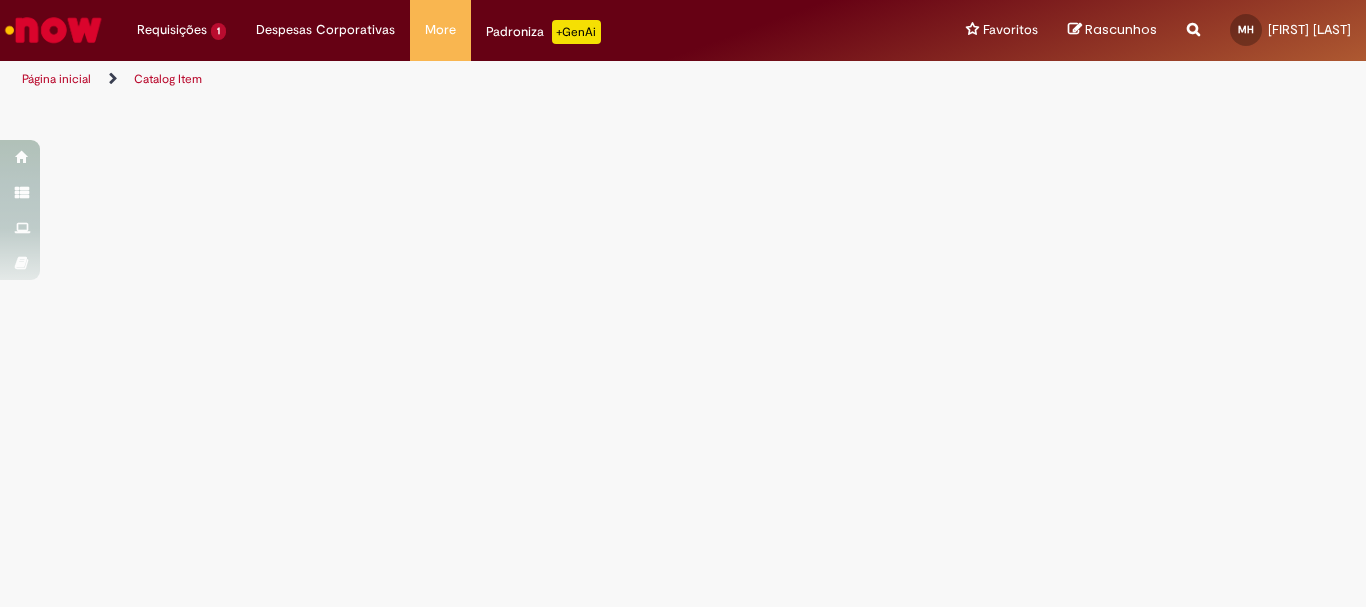 scroll, scrollTop: 0, scrollLeft: 0, axis: both 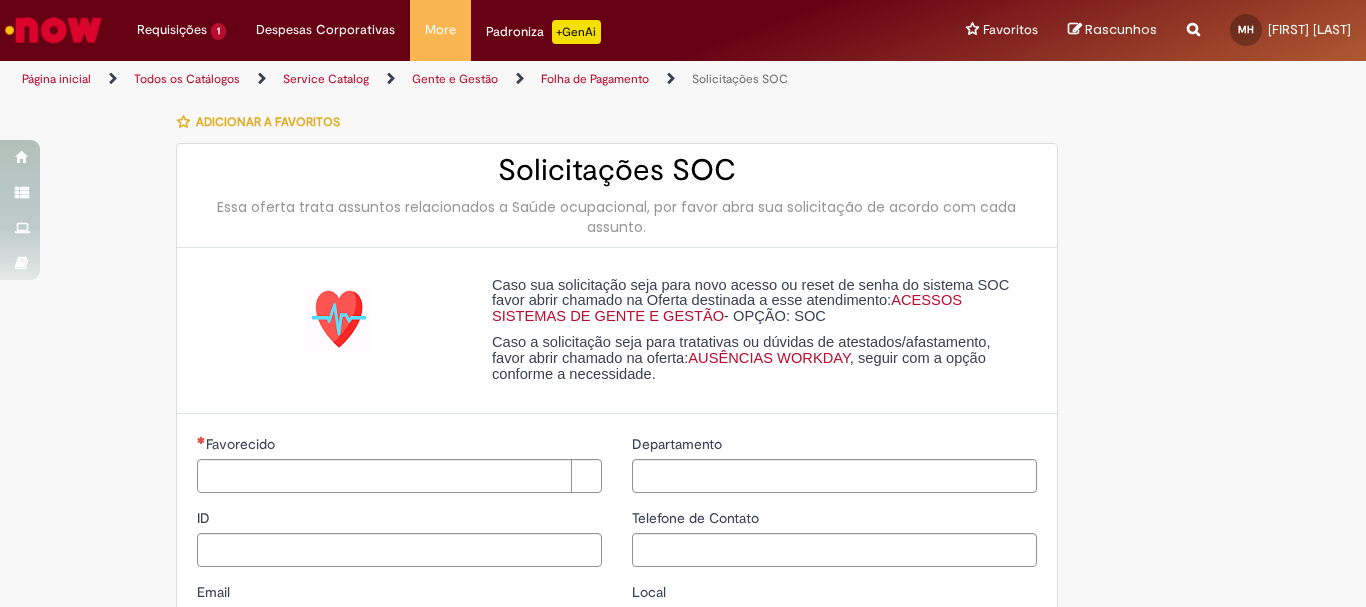 type on "**********" 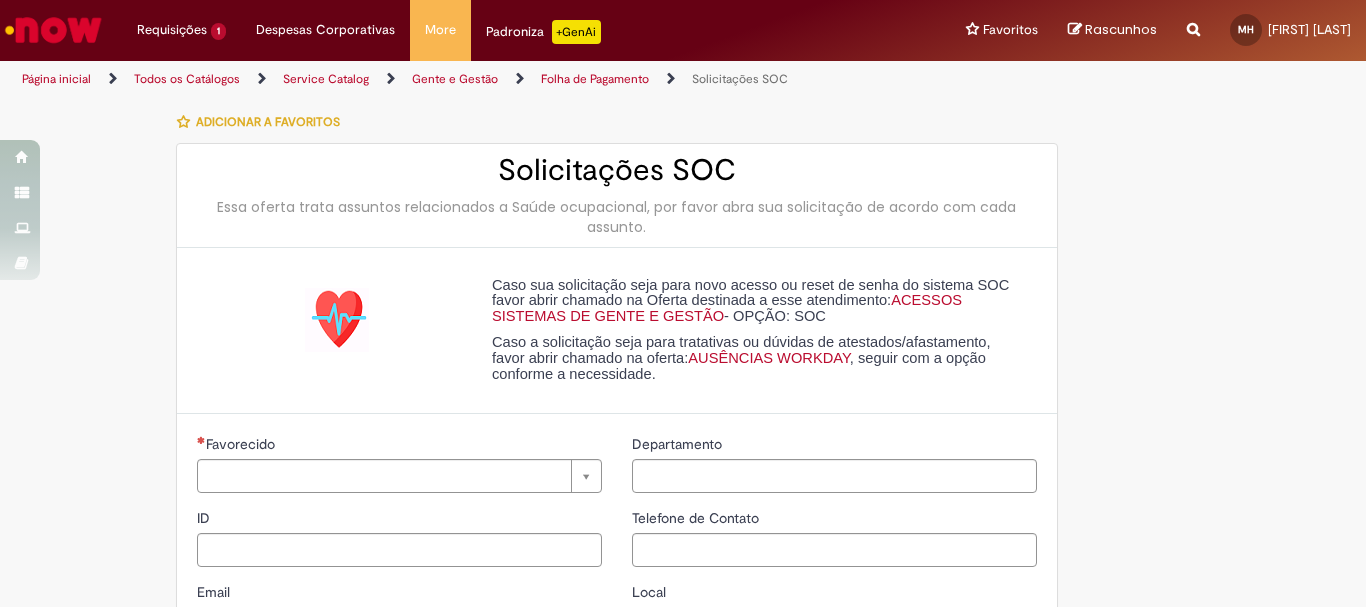 type on "**********" 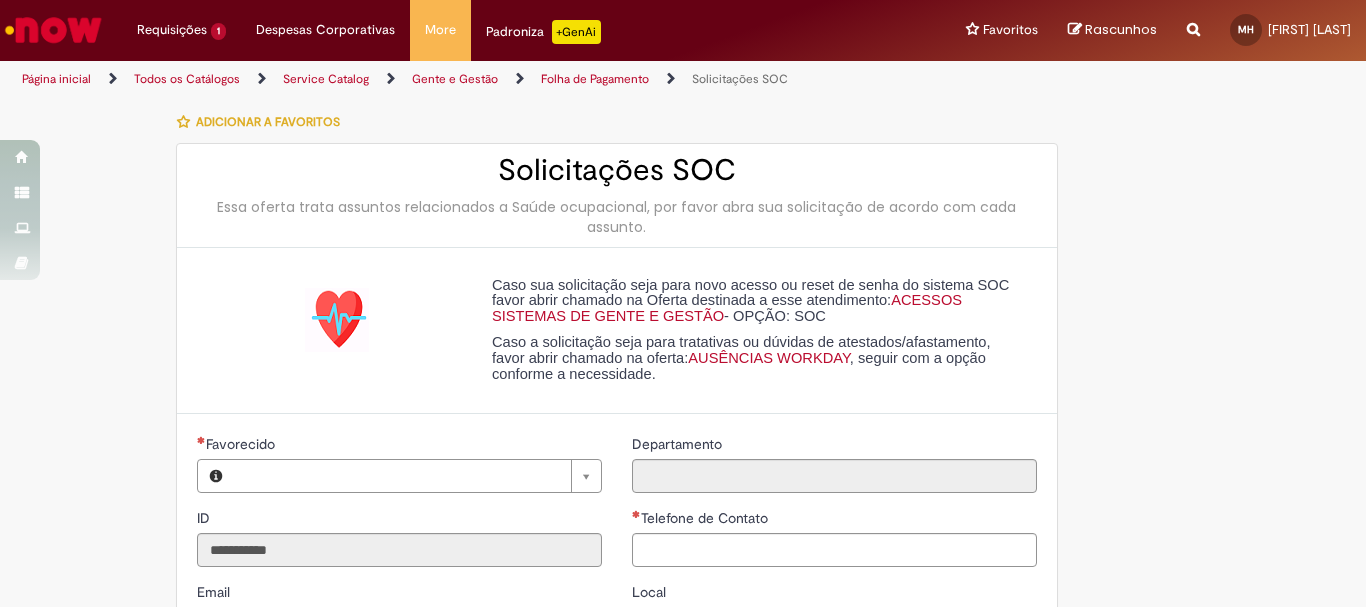 type on "**********" 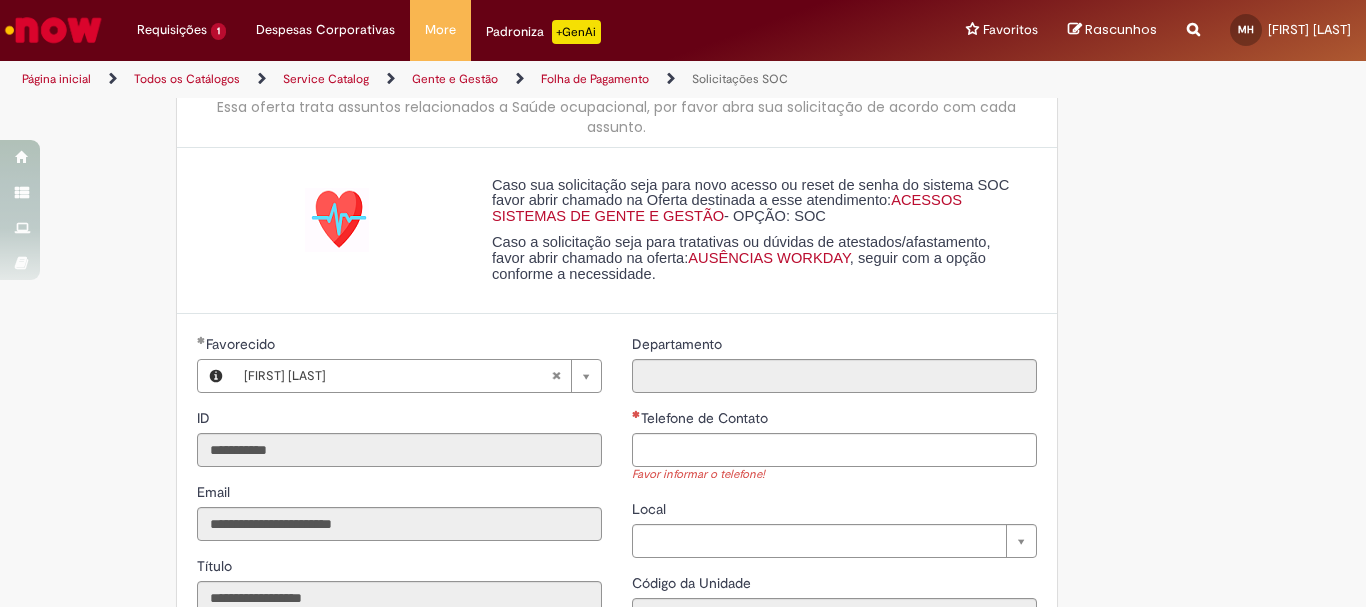 scroll, scrollTop: 200, scrollLeft: 0, axis: vertical 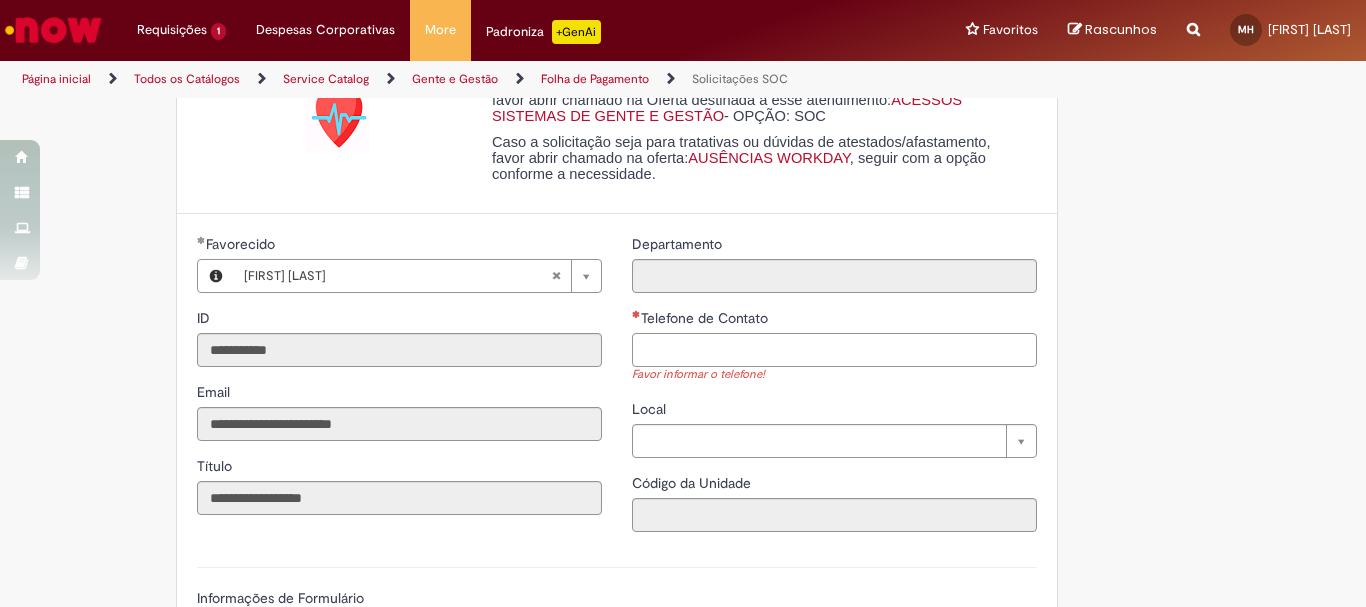 click on "Telefone de Contato" at bounding box center (834, 350) 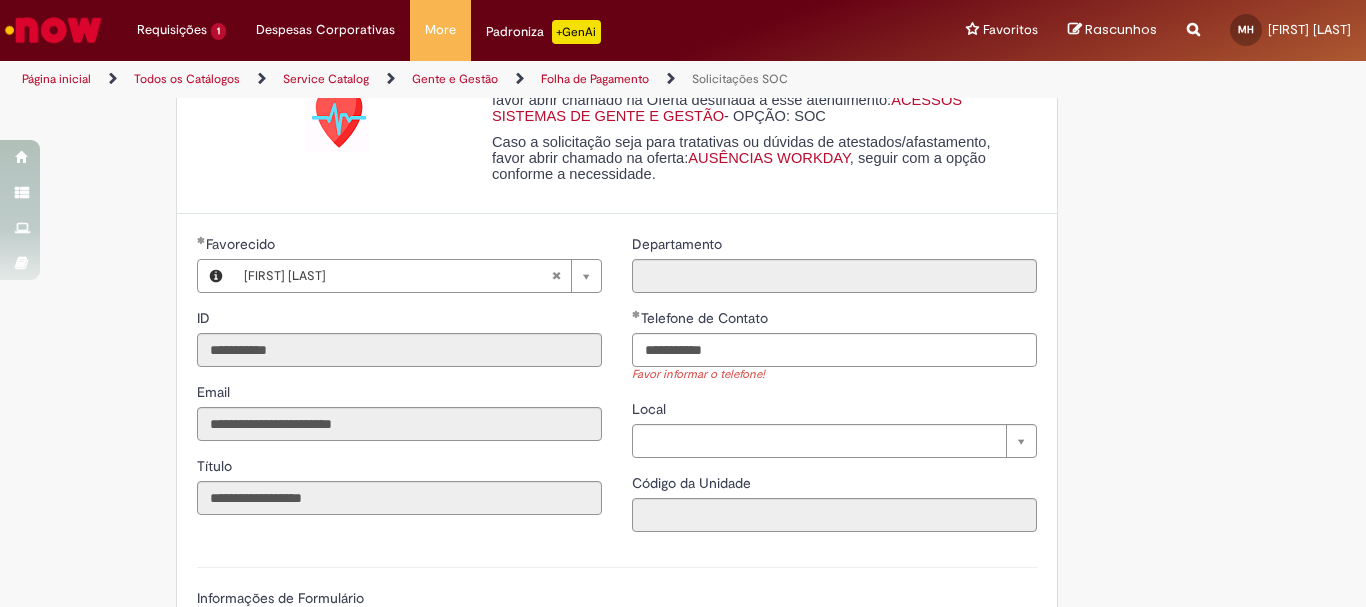 type on "**********" 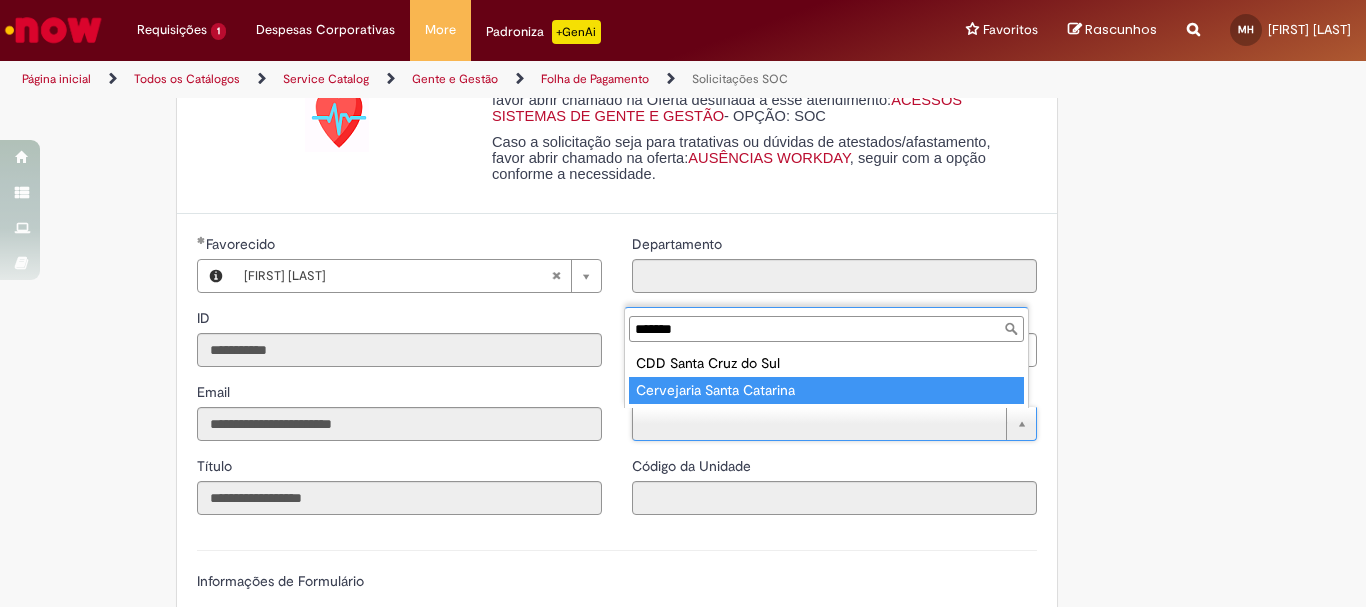 type on "*******" 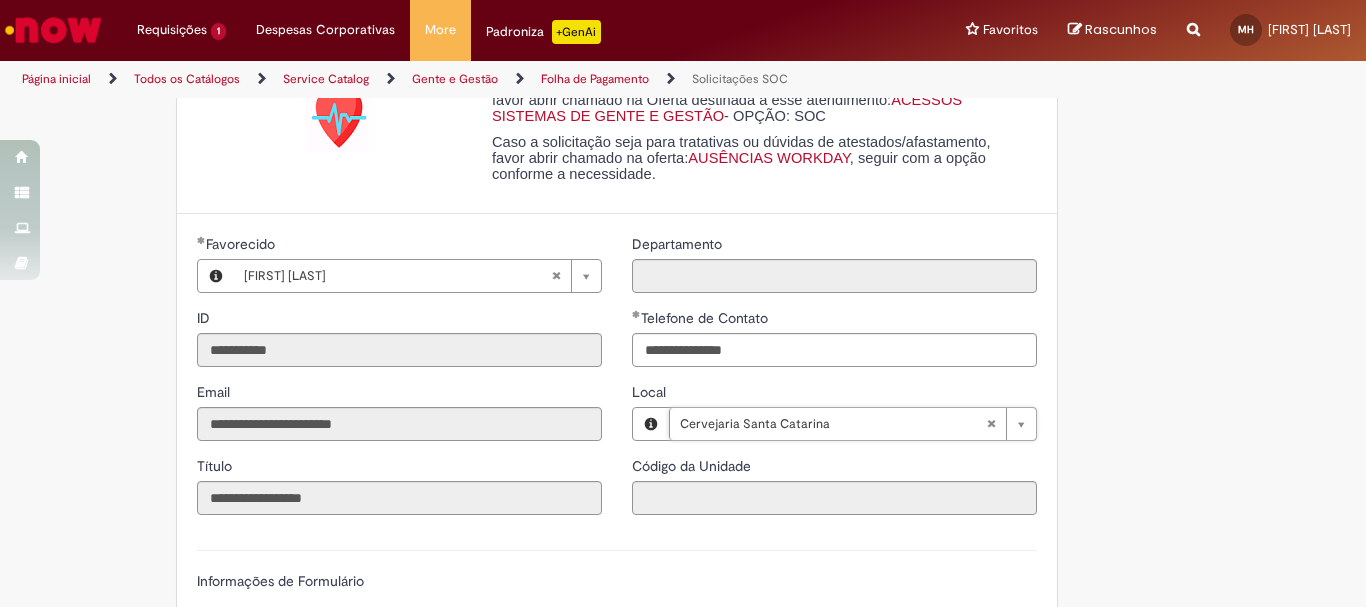 type on "****" 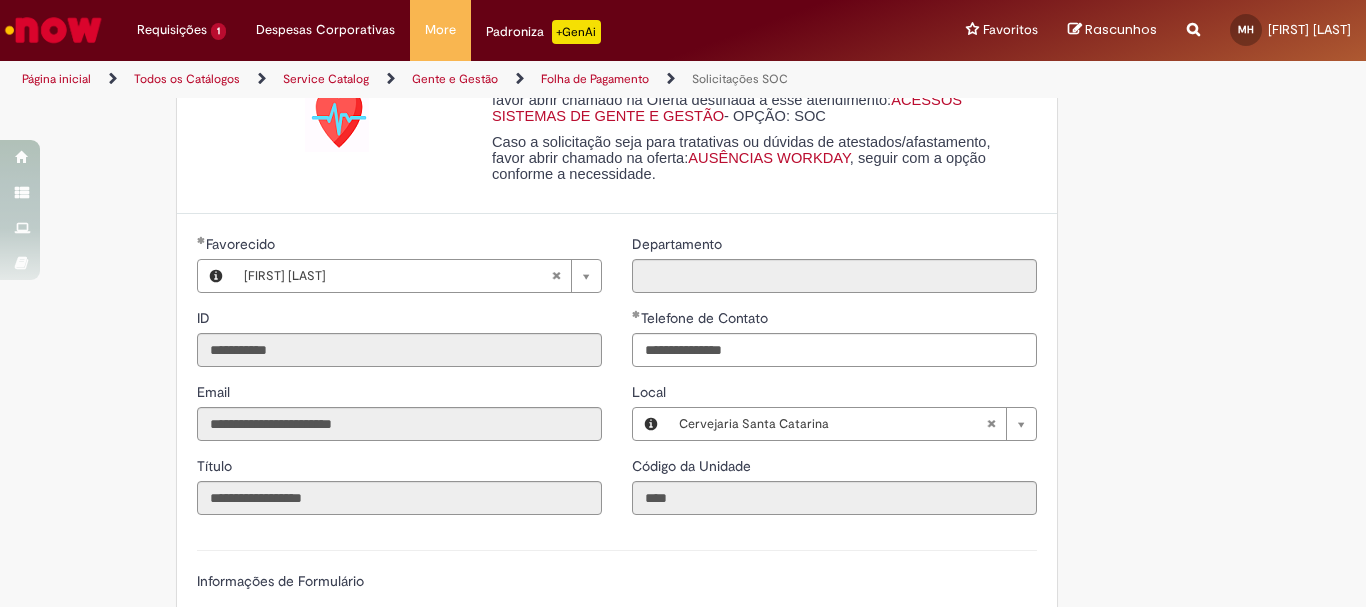 click on "**********" at bounding box center (683, 494) 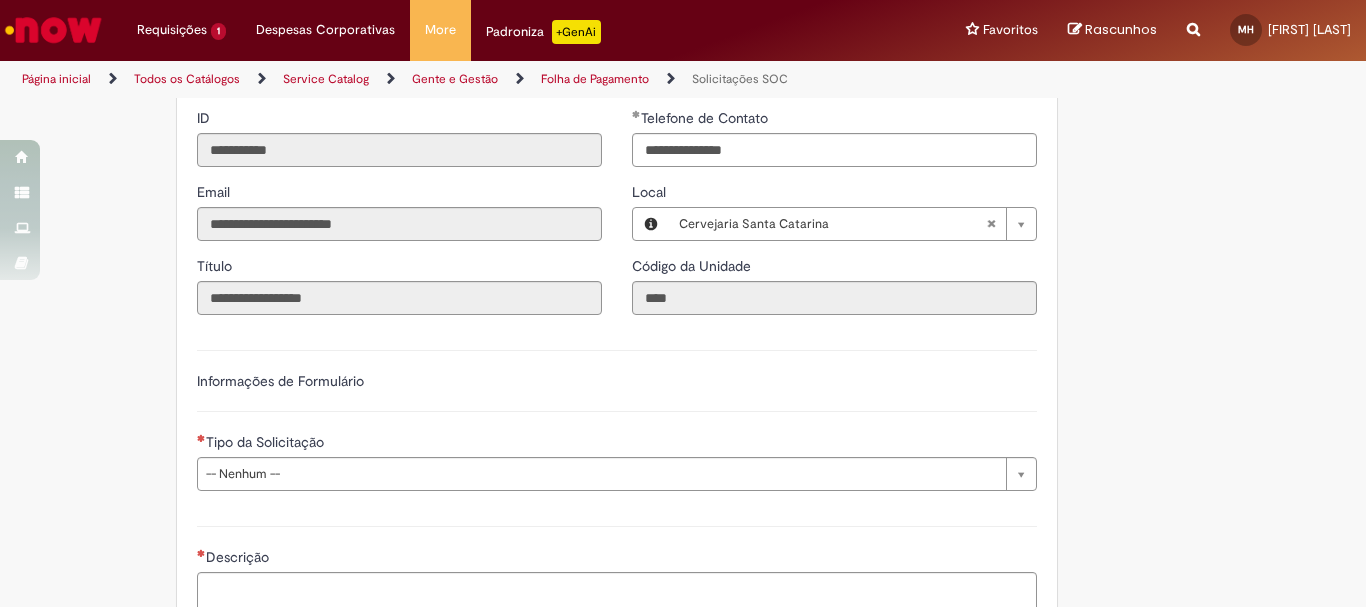 scroll, scrollTop: 500, scrollLeft: 0, axis: vertical 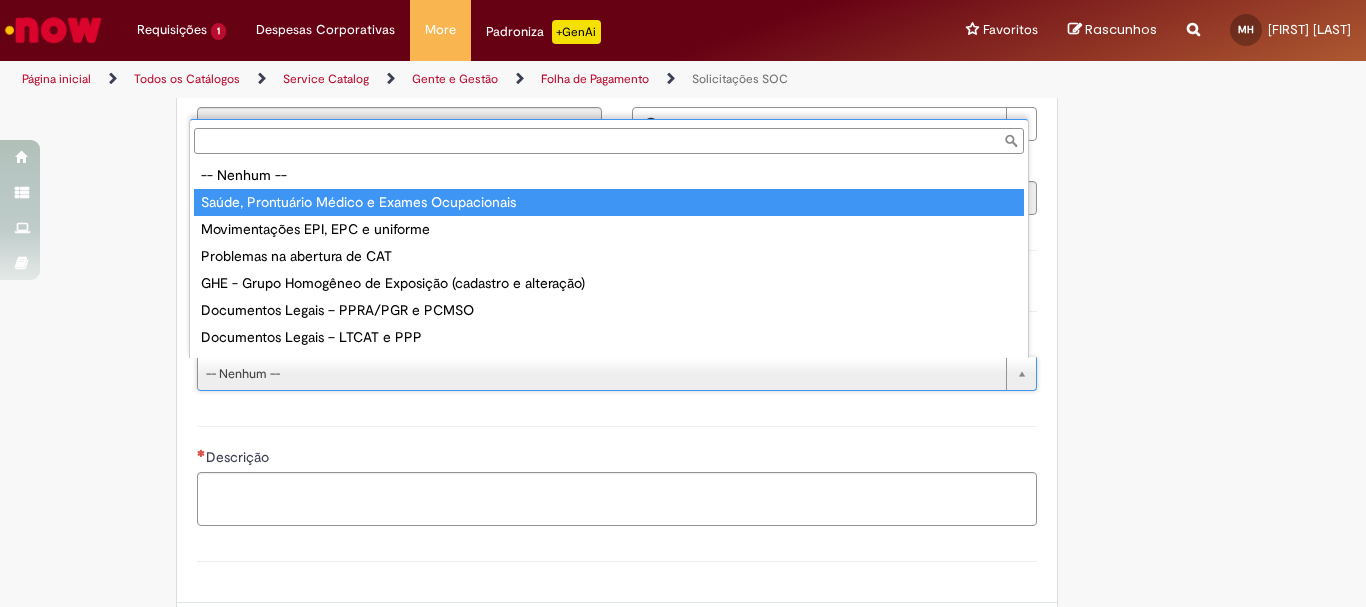 type on "**********" 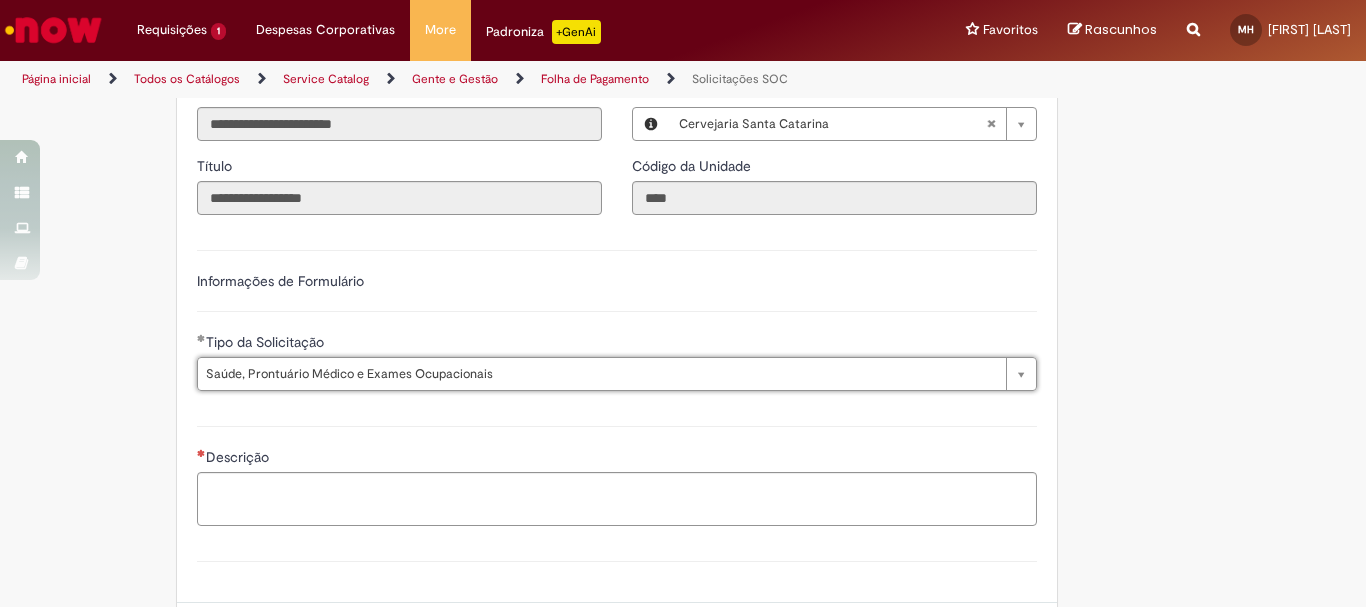 click on "**********" at bounding box center [683, 194] 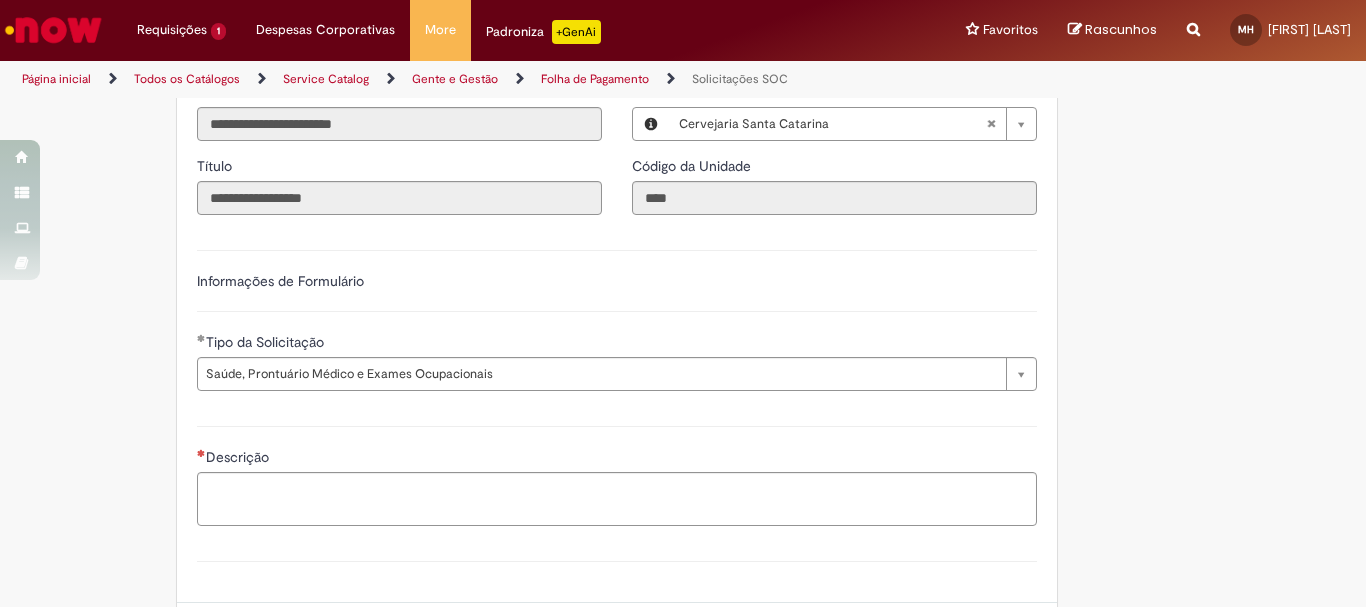 scroll, scrollTop: 600, scrollLeft: 0, axis: vertical 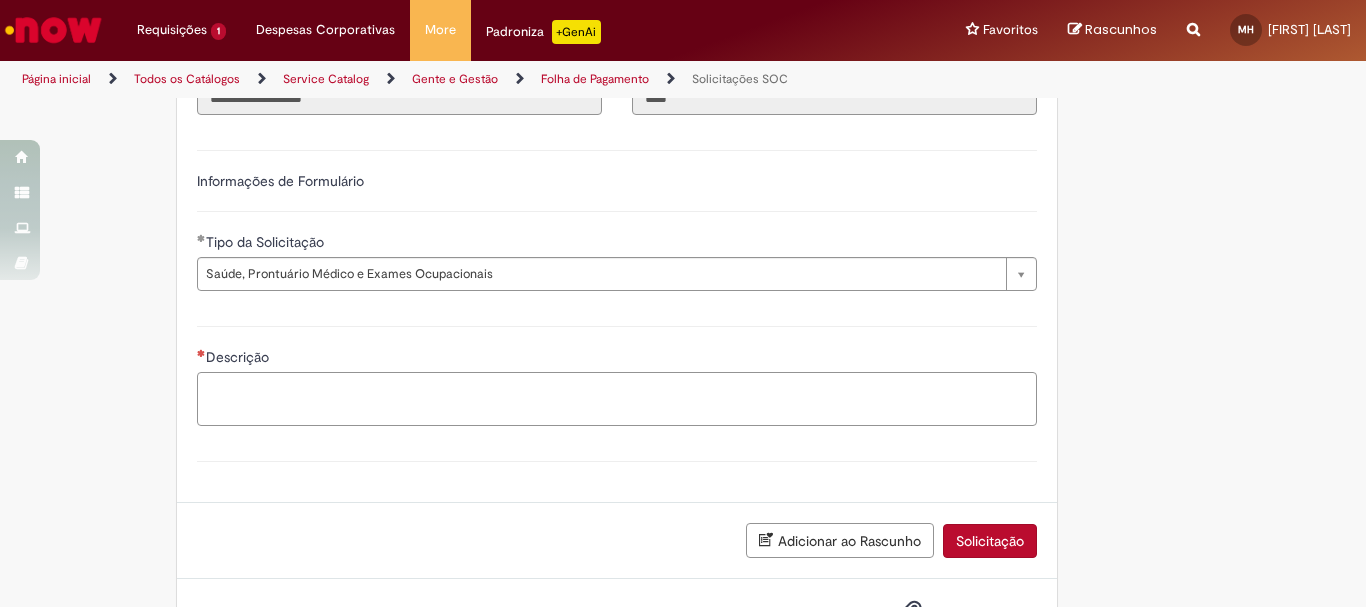 click on "Descrição" at bounding box center [617, 399] 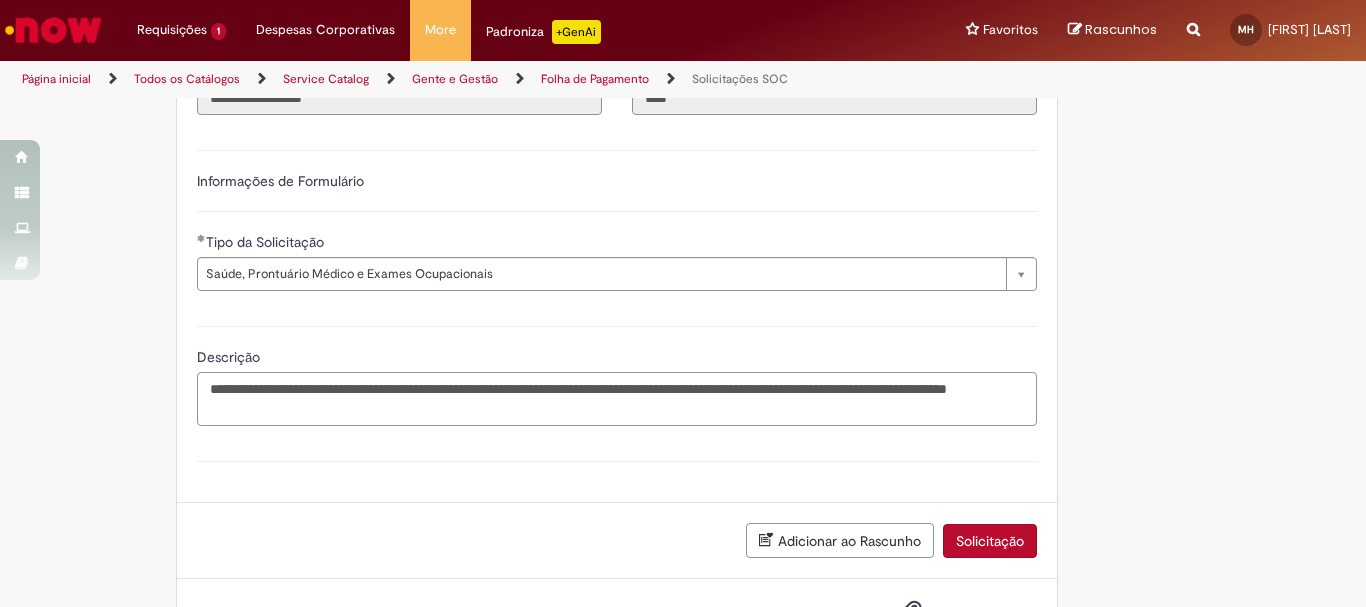 click on "**********" at bounding box center (617, 399) 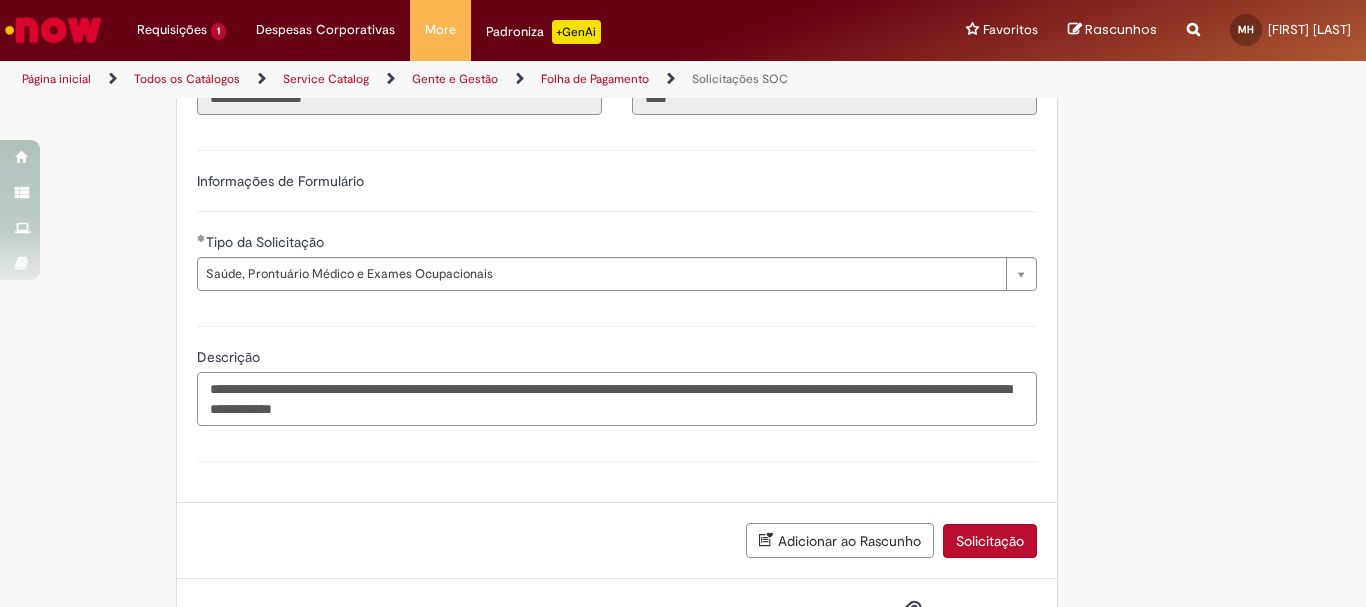 click on "**********" at bounding box center (617, 399) 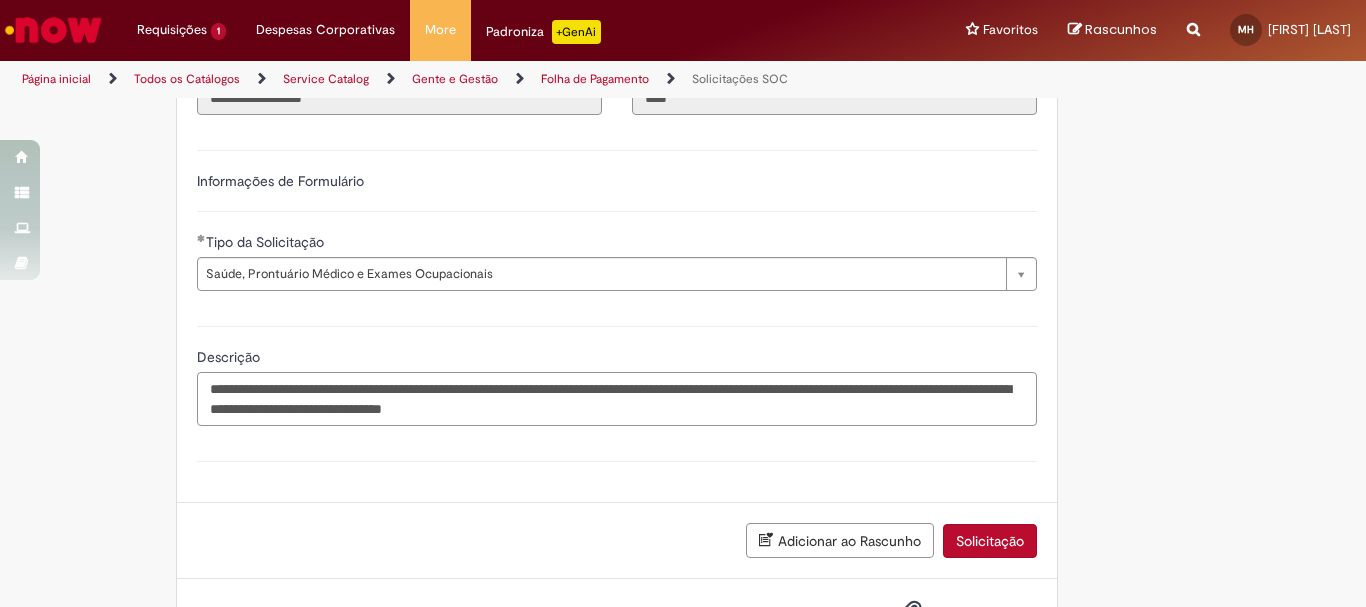 click on "**********" at bounding box center [617, 399] 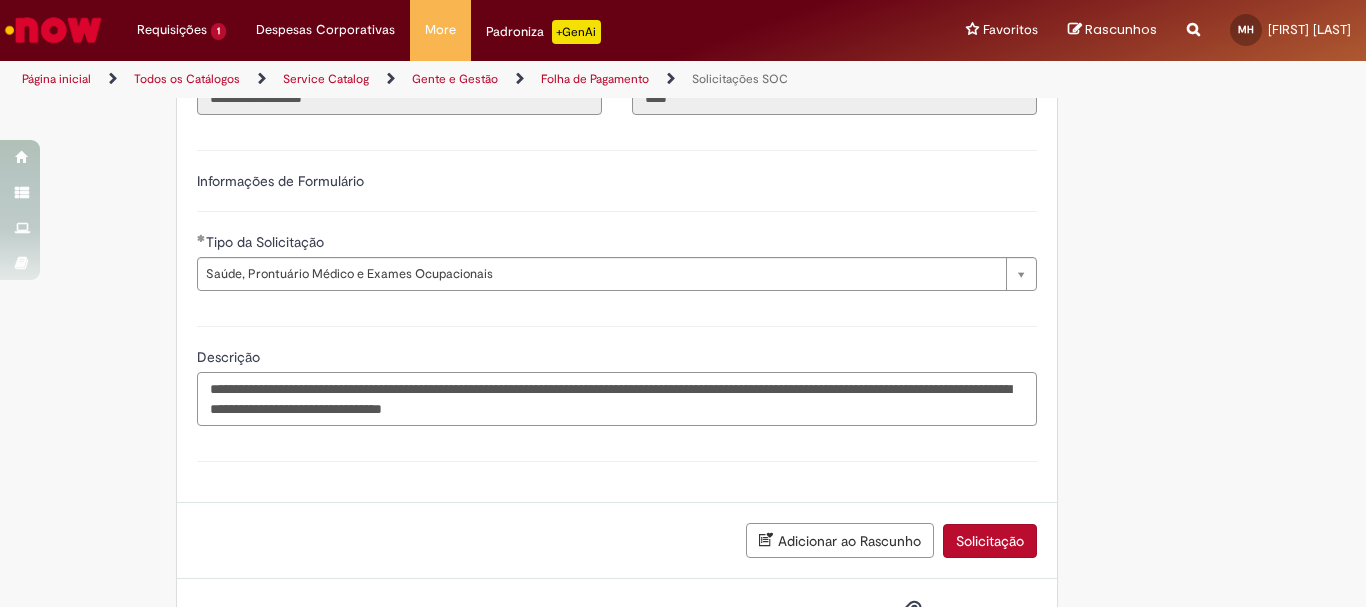 drag, startPoint x: 525, startPoint y: 384, endPoint x: 355, endPoint y: 381, distance: 170.02647 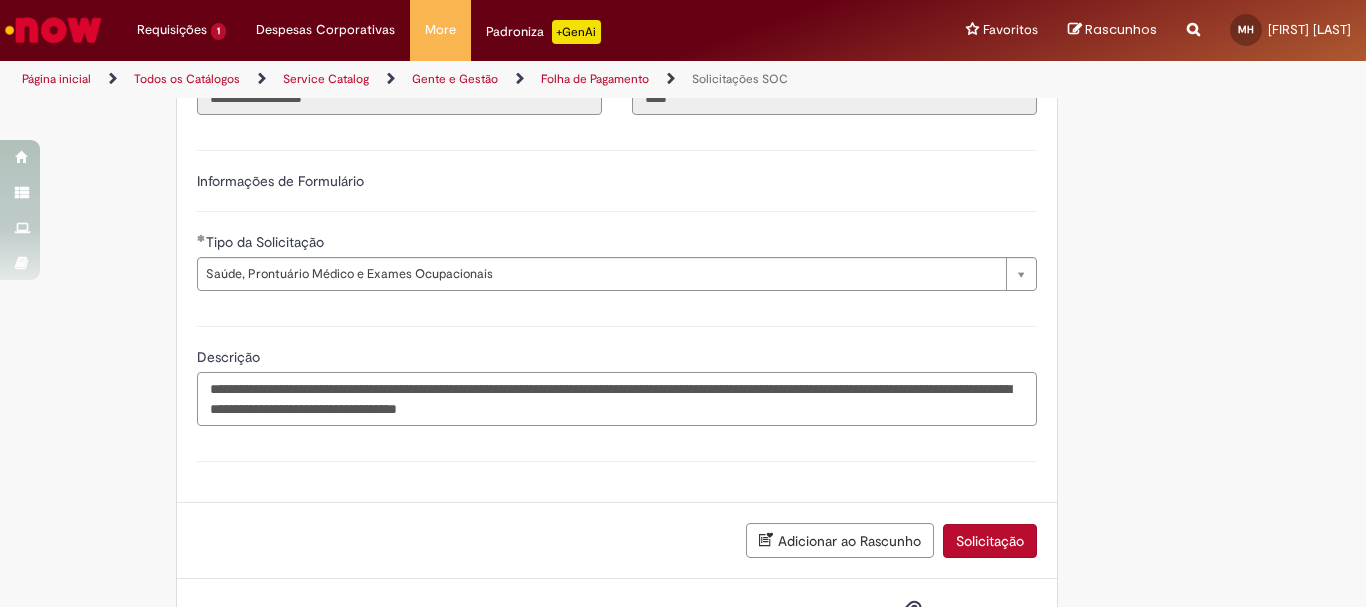 scroll, scrollTop: 681, scrollLeft: 0, axis: vertical 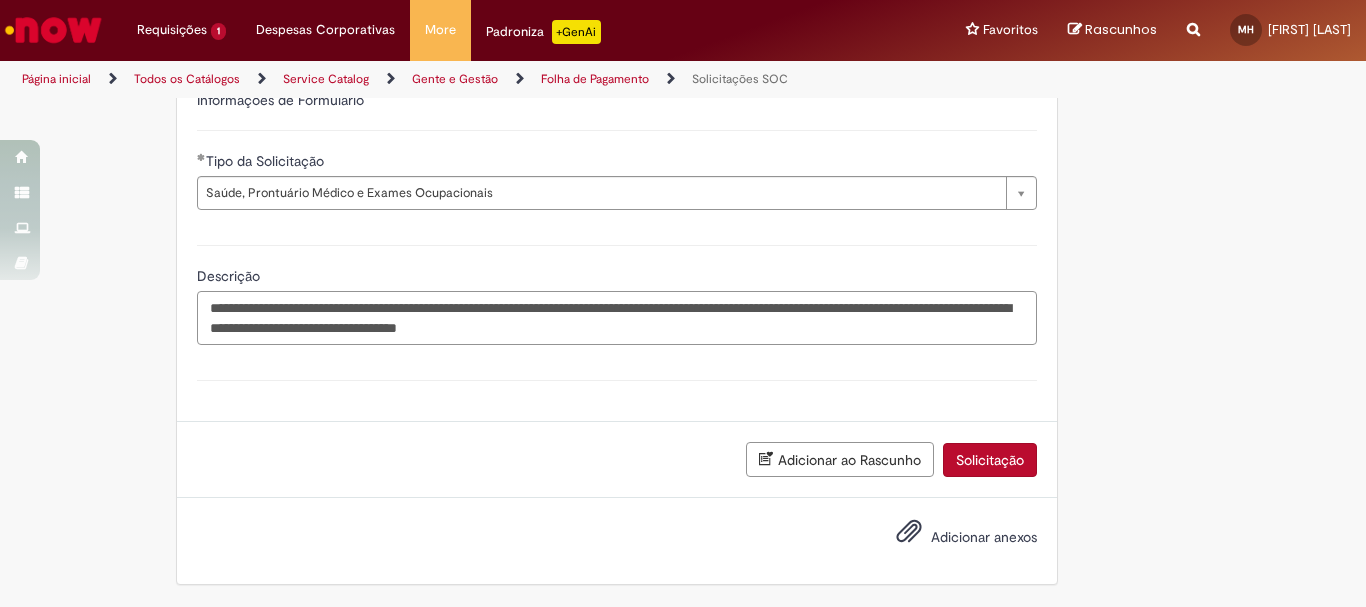 type on "**********" 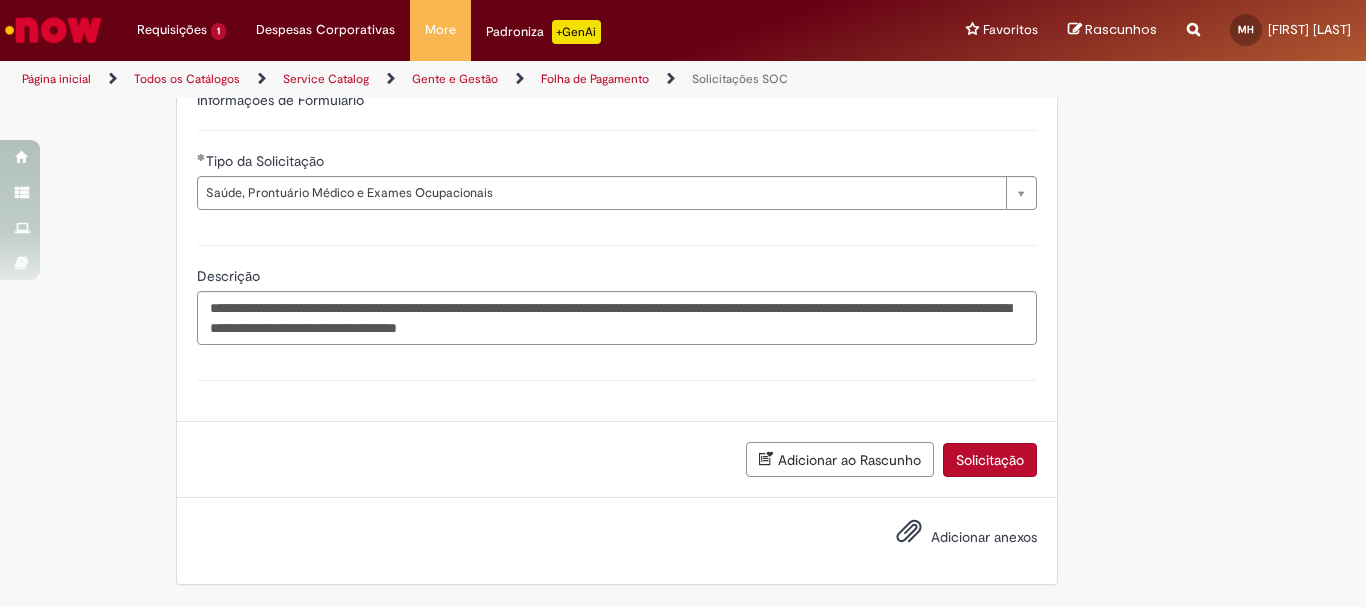 click on "Adicionar anexos" at bounding box center [984, 537] 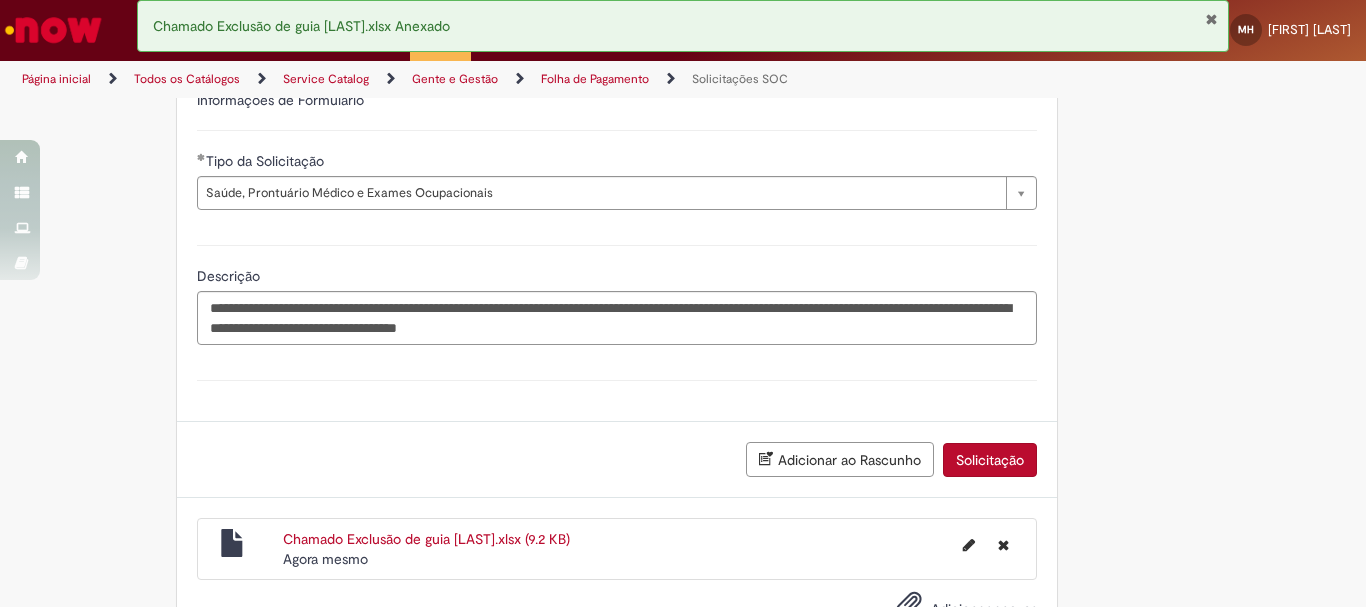 click on "Solicitação" at bounding box center (990, 460) 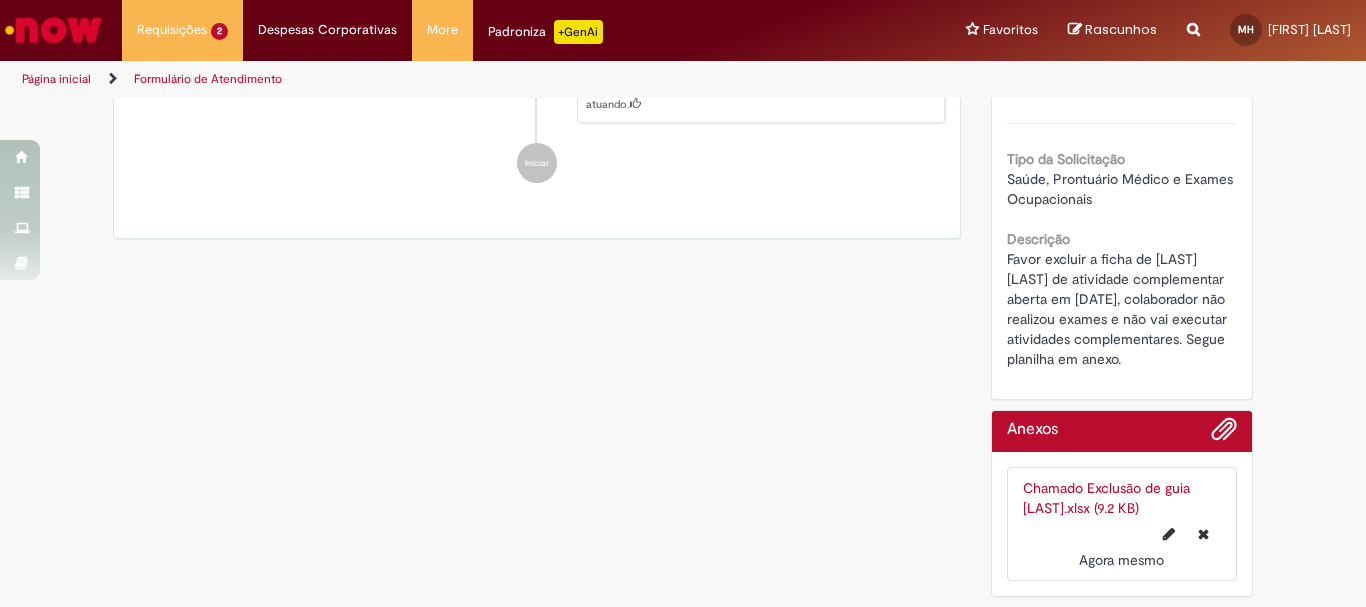 scroll, scrollTop: 0, scrollLeft: 0, axis: both 